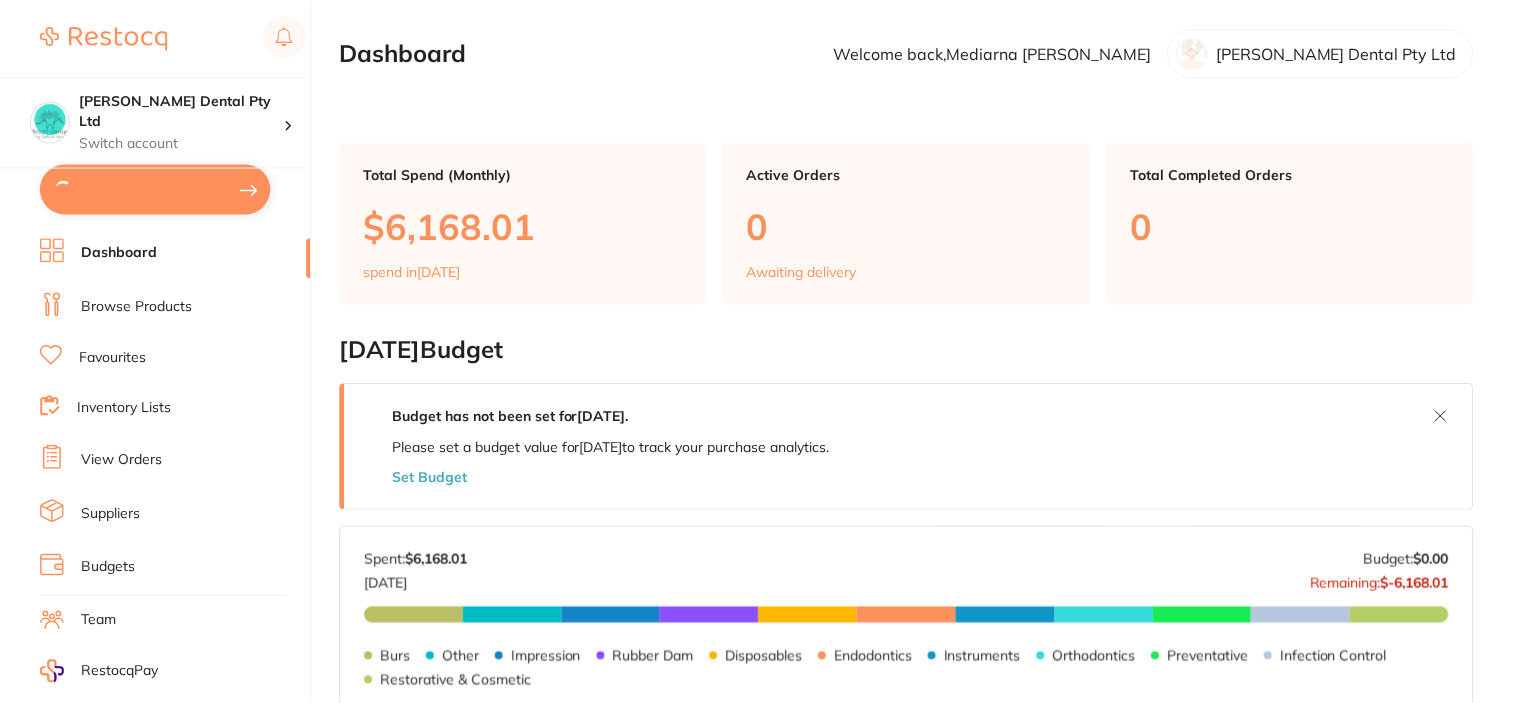 scroll, scrollTop: 0, scrollLeft: 0, axis: both 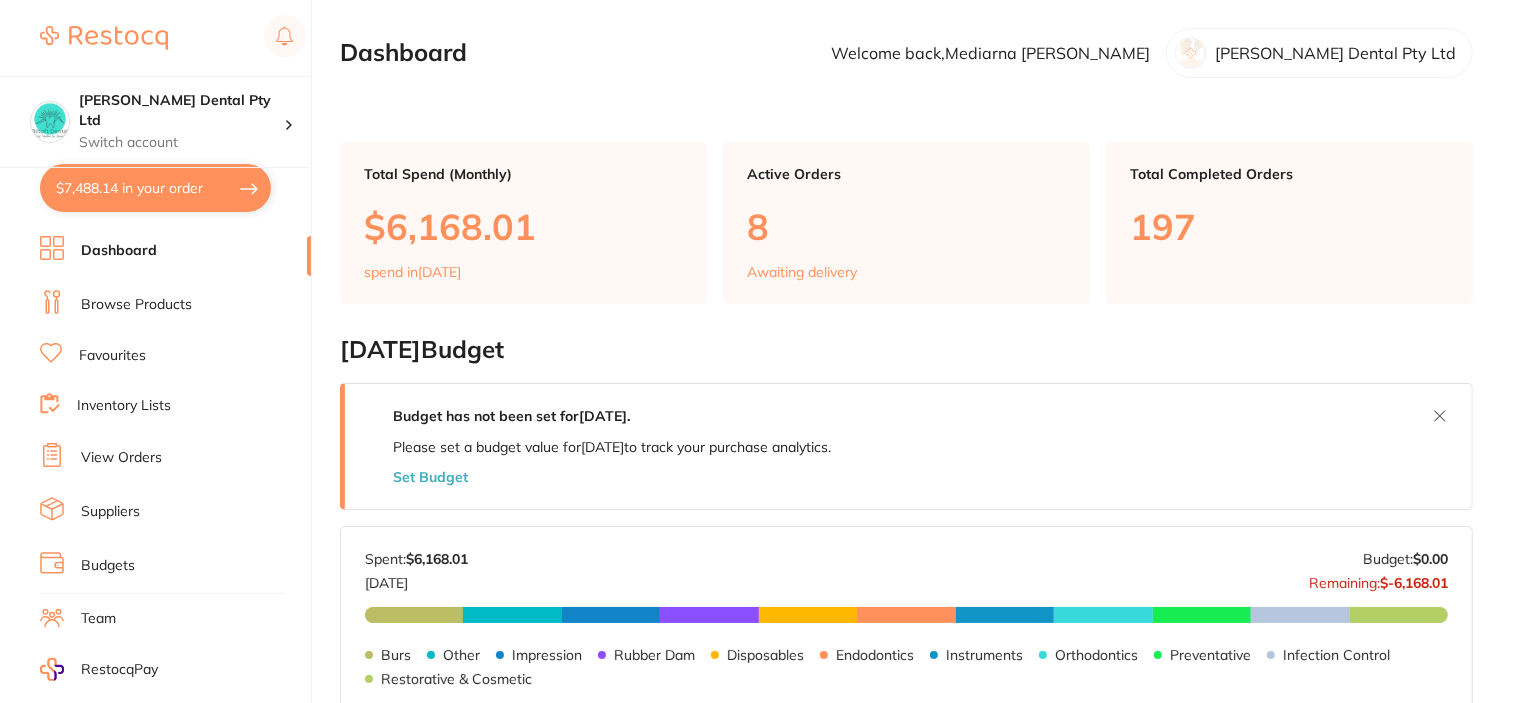 type on "3" 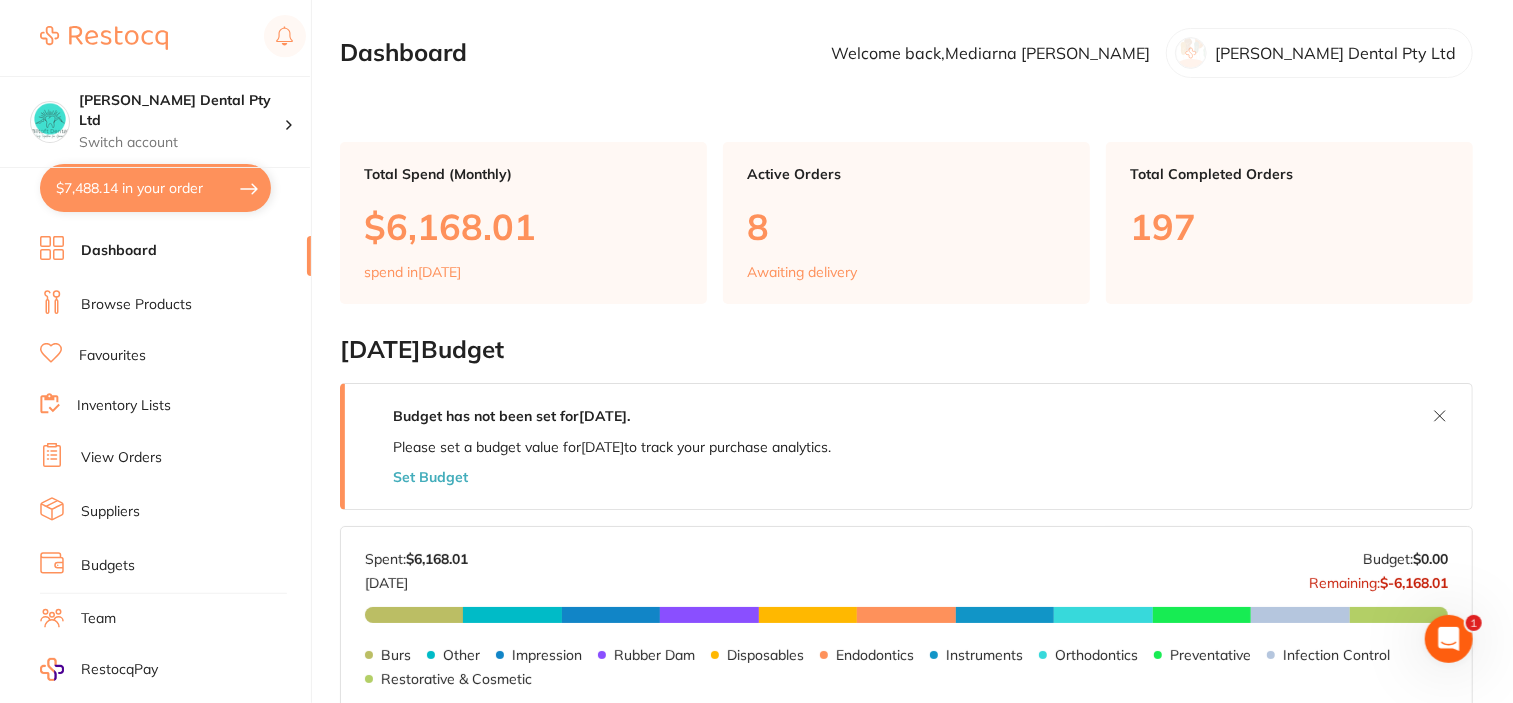 scroll, scrollTop: 0, scrollLeft: 0, axis: both 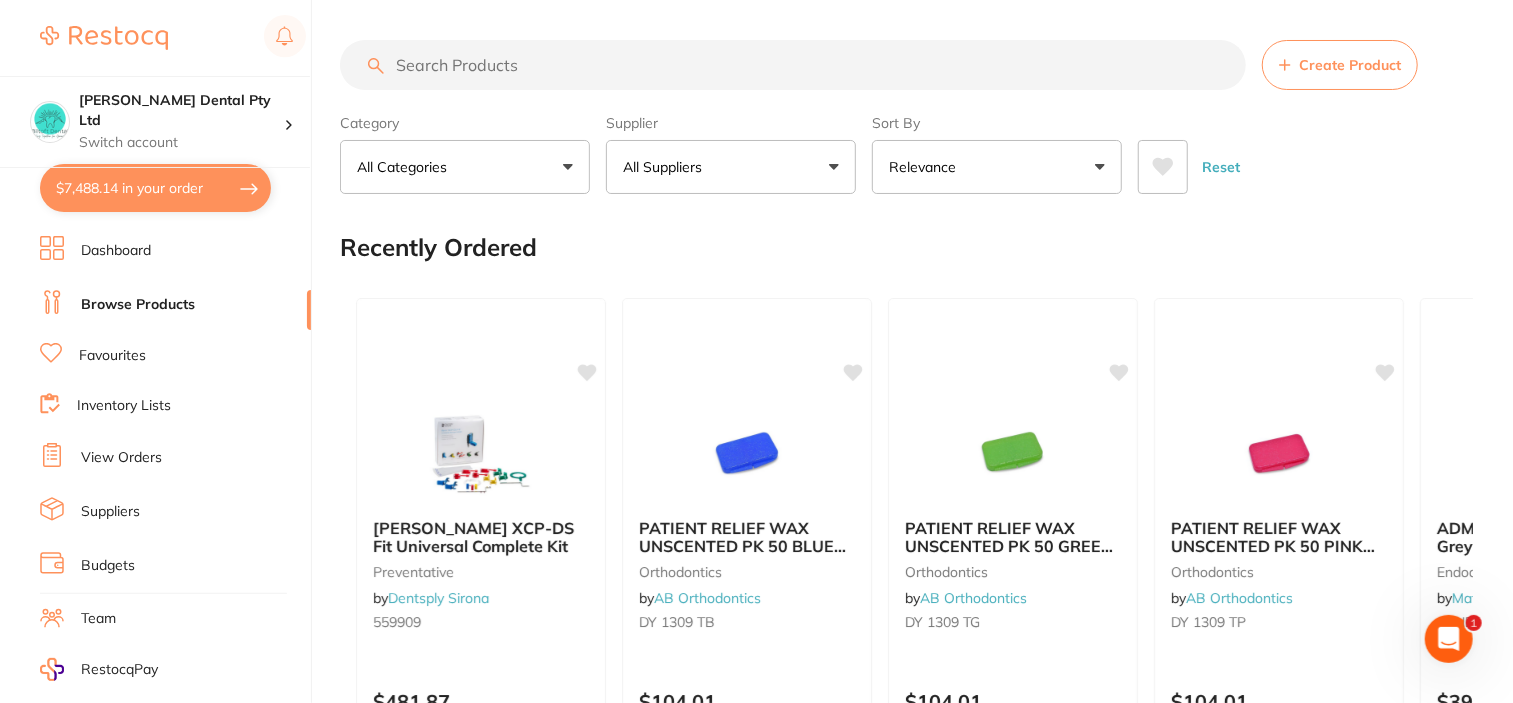 click at bounding box center (793, 65) 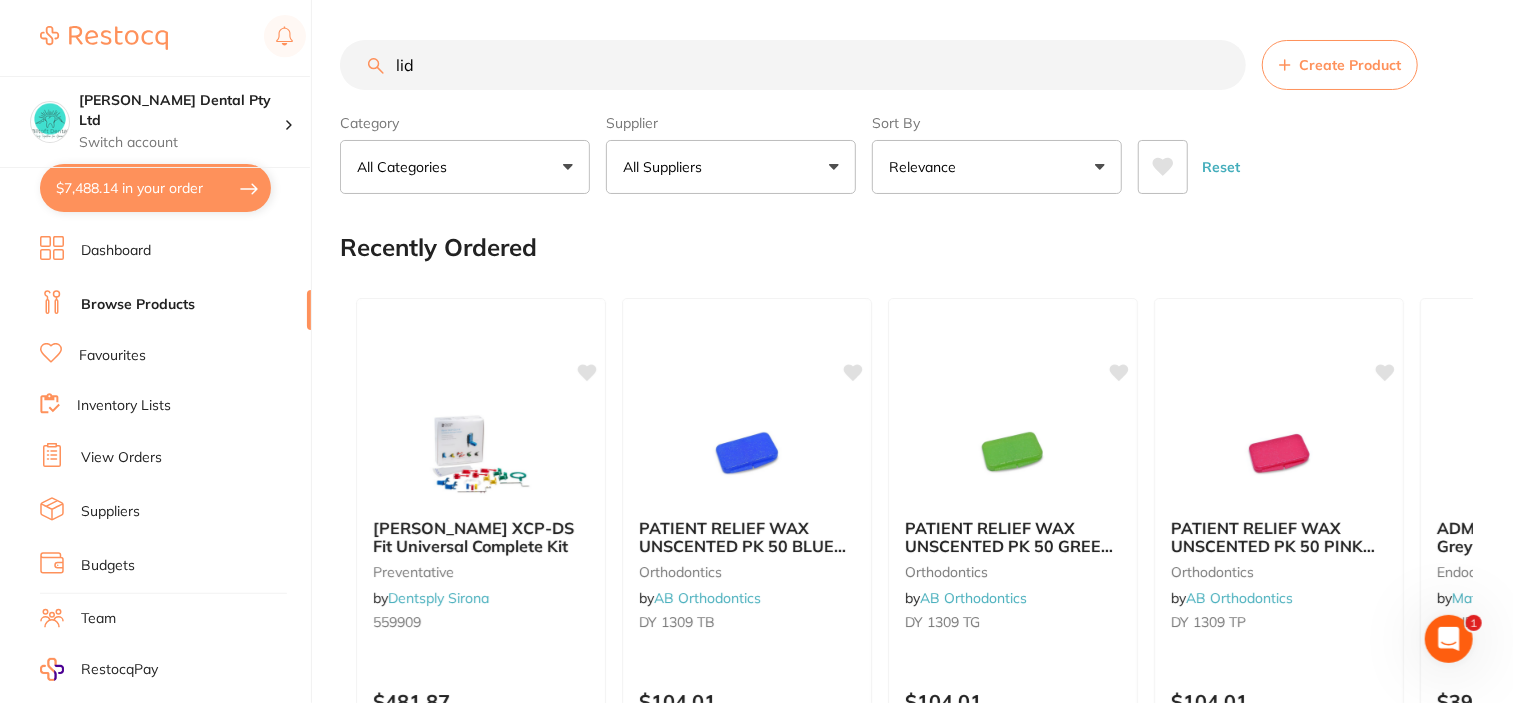 scroll, scrollTop: 0, scrollLeft: 0, axis: both 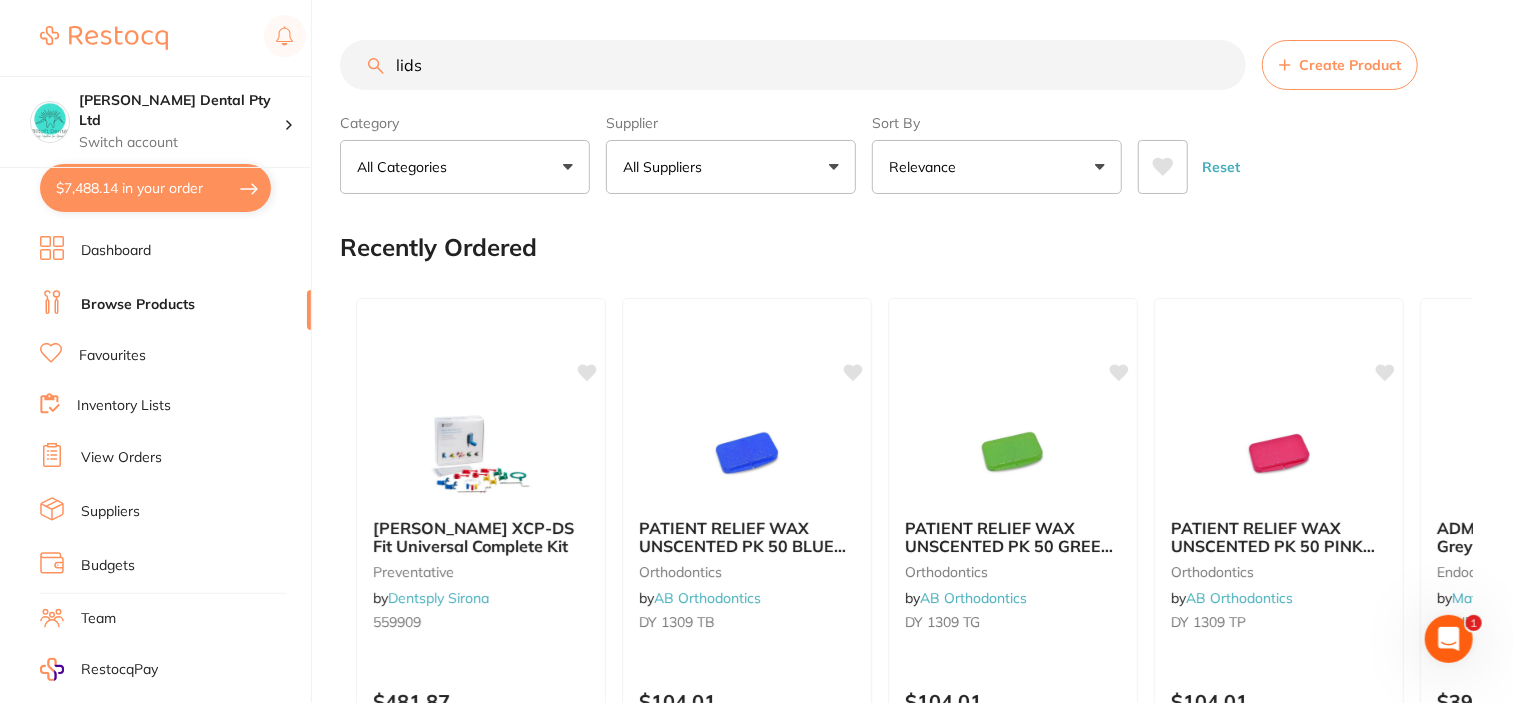 type on "lids" 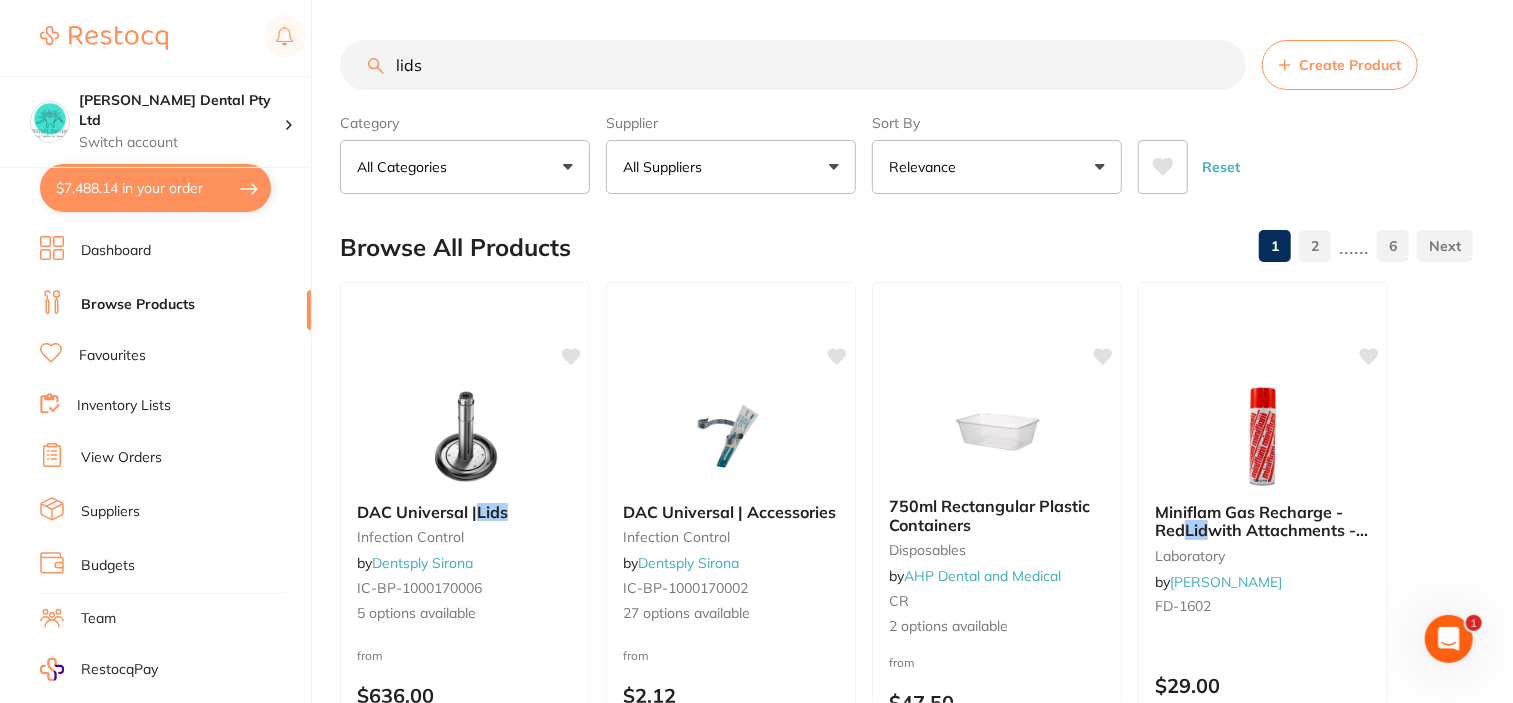 scroll, scrollTop: 0, scrollLeft: 0, axis: both 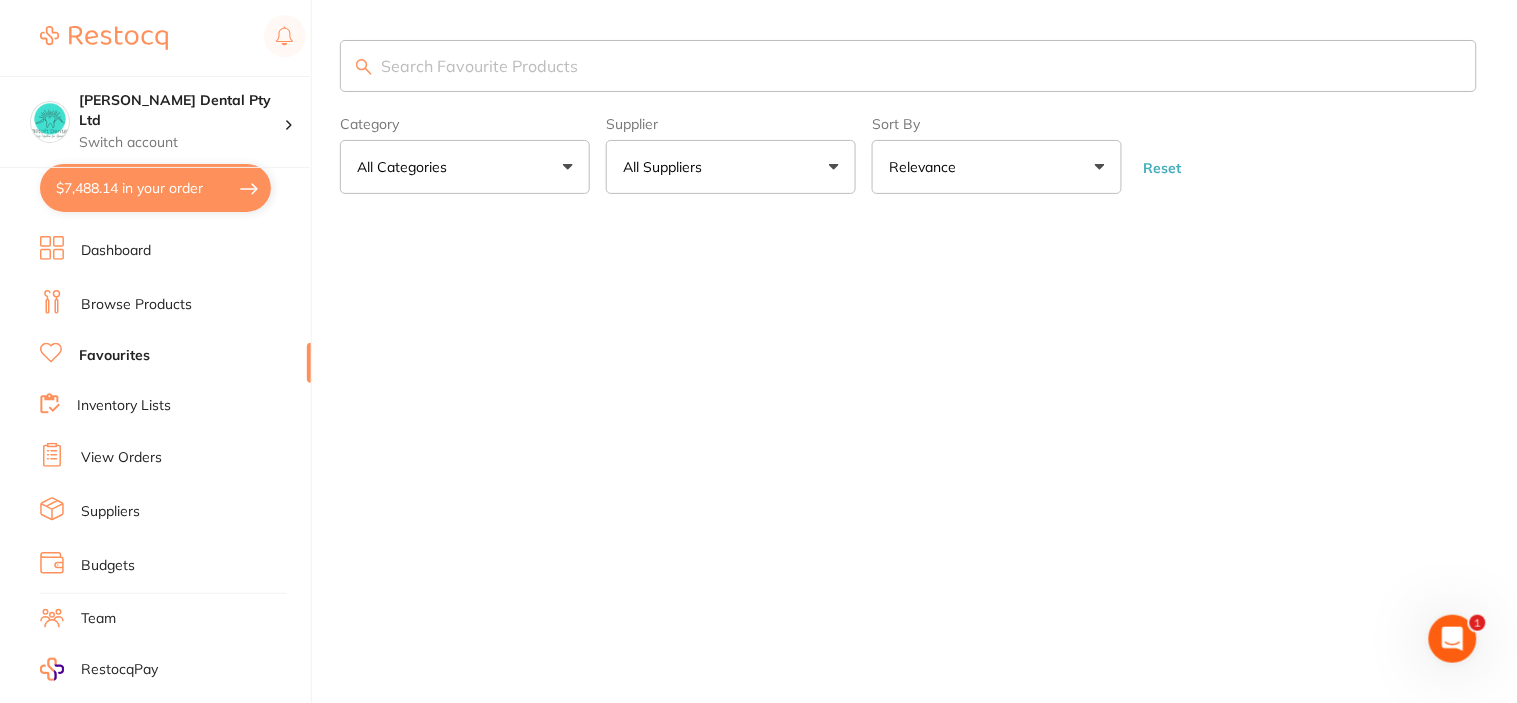click at bounding box center [908, 66] 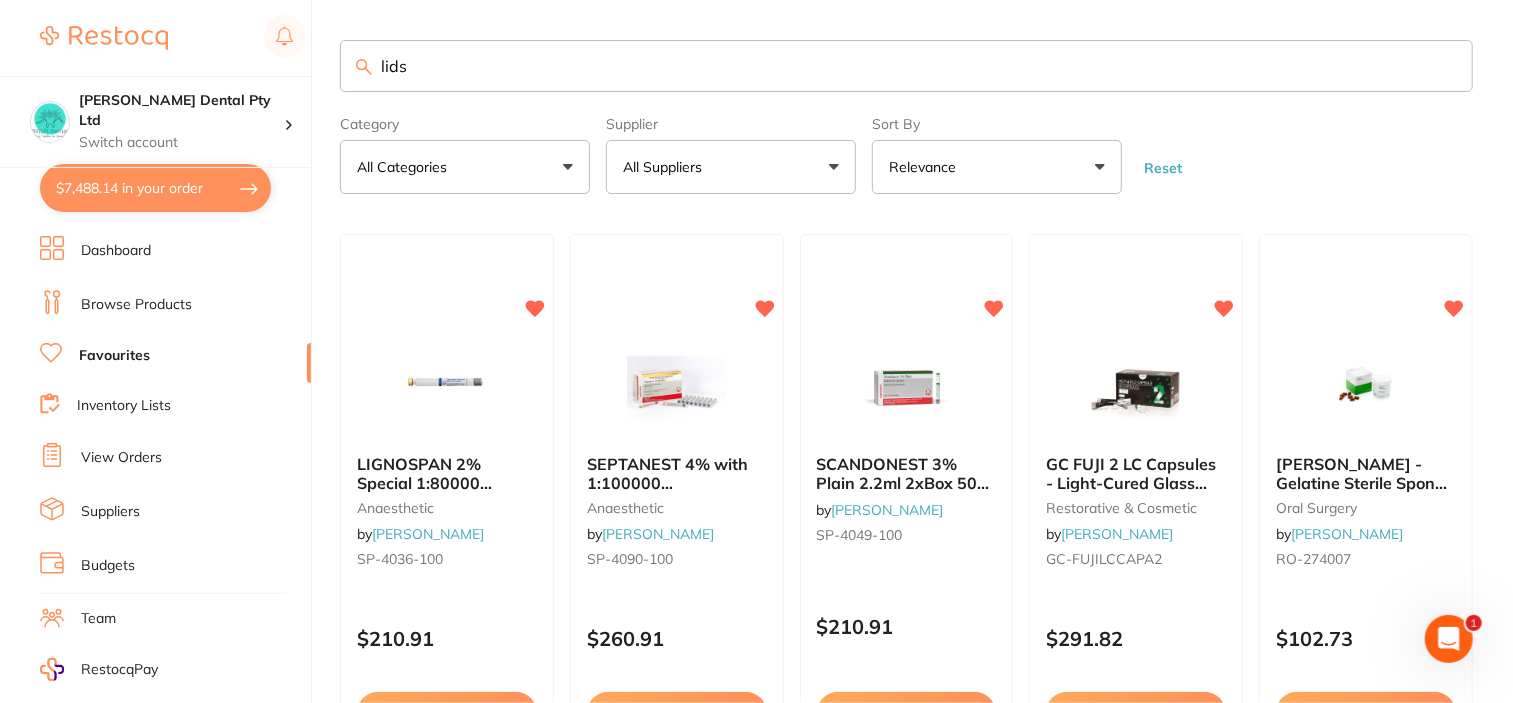 scroll, scrollTop: 0, scrollLeft: 0, axis: both 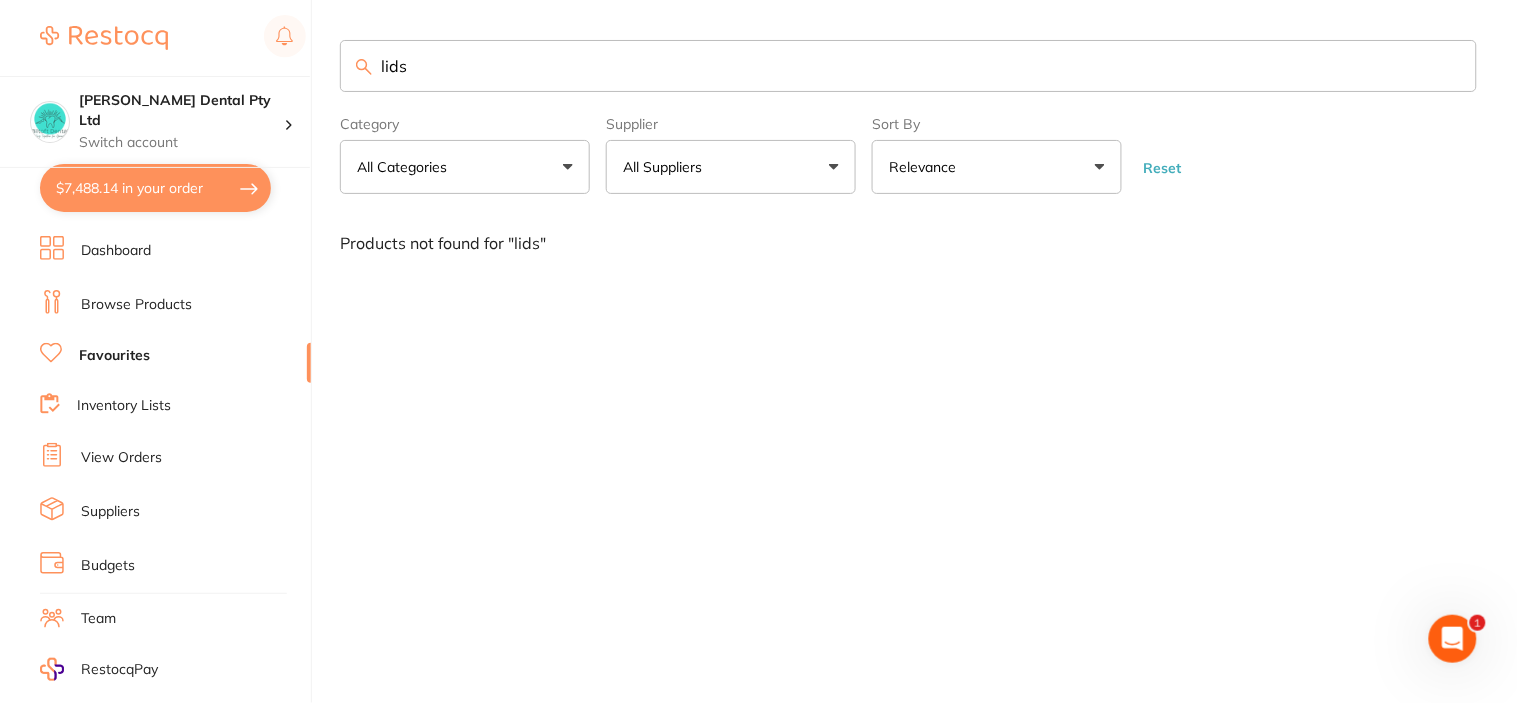 click on "lids" at bounding box center [908, 66] 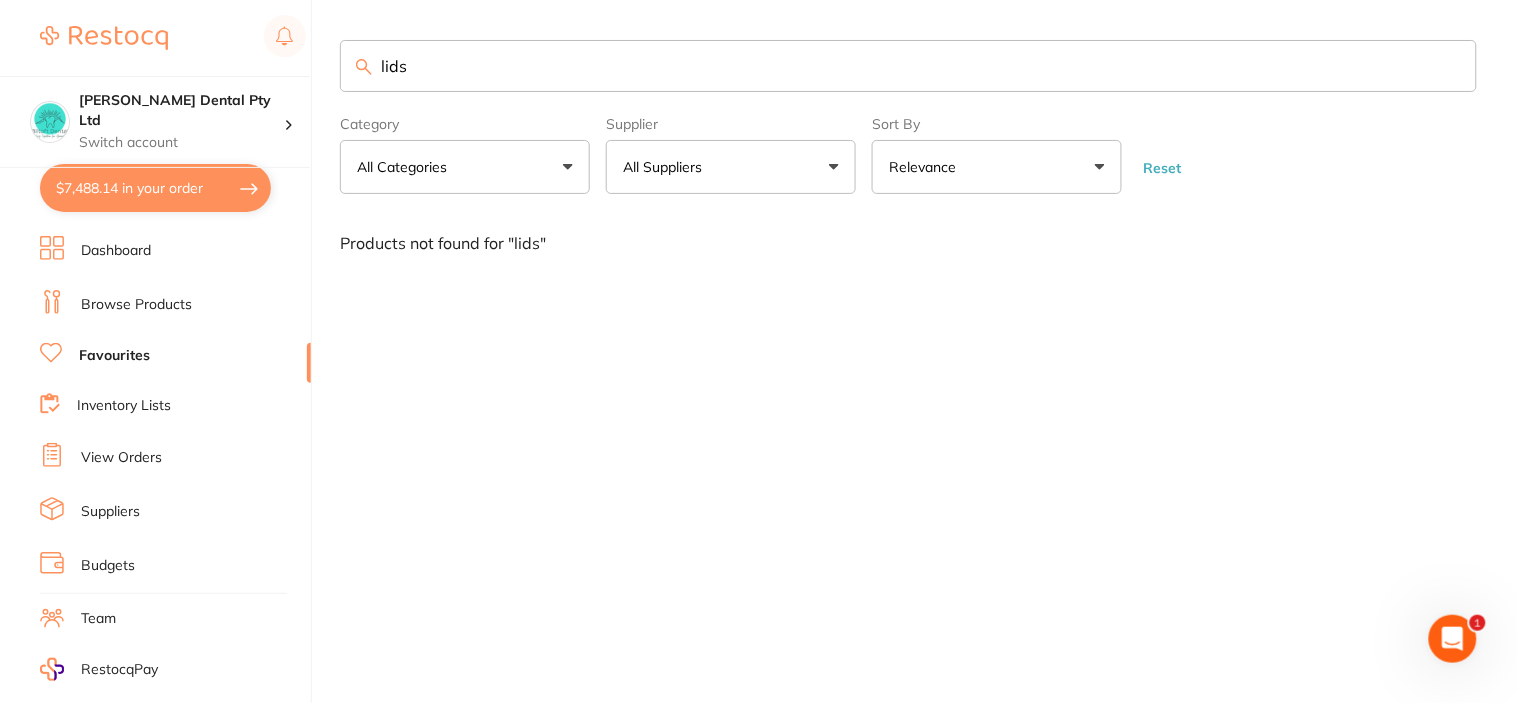 click on "Favourites" at bounding box center [114, 356] 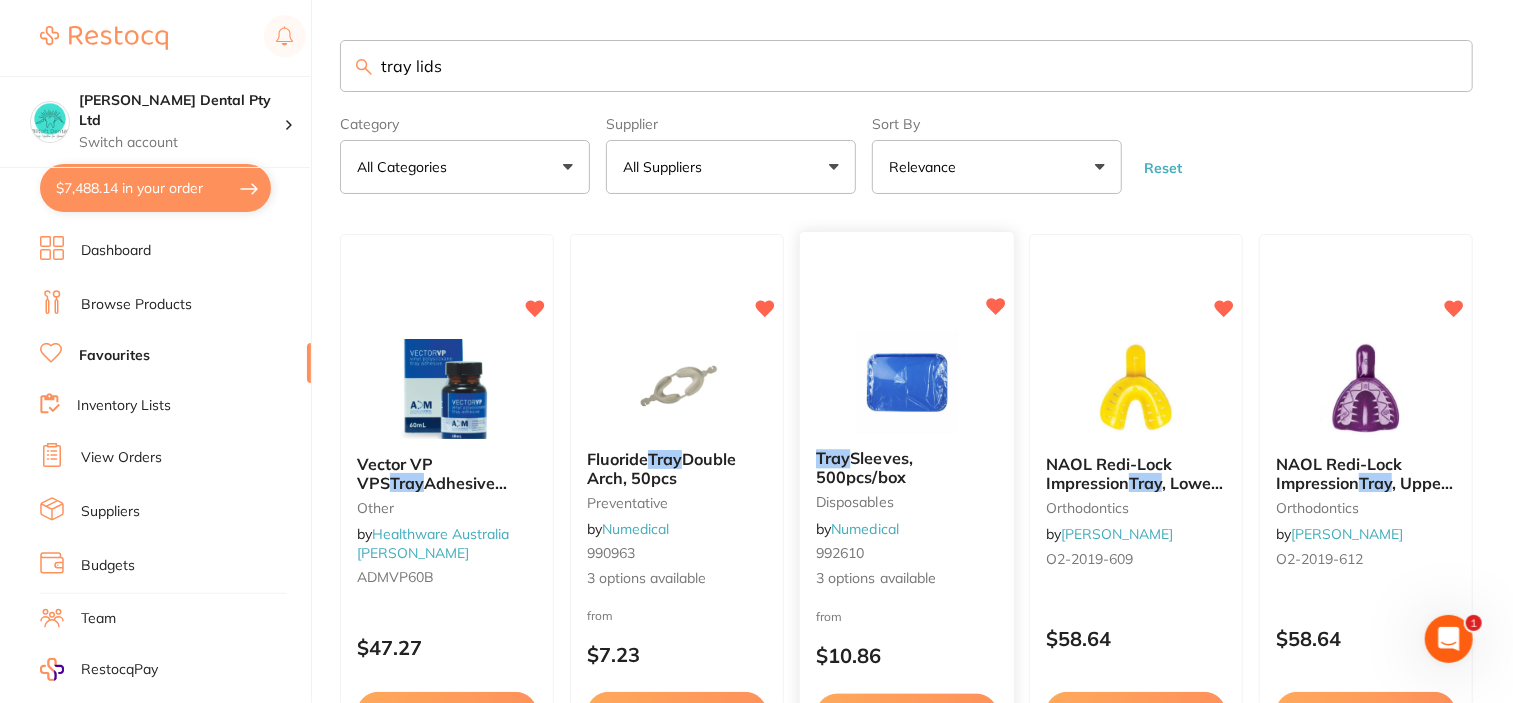 scroll, scrollTop: 0, scrollLeft: 0, axis: both 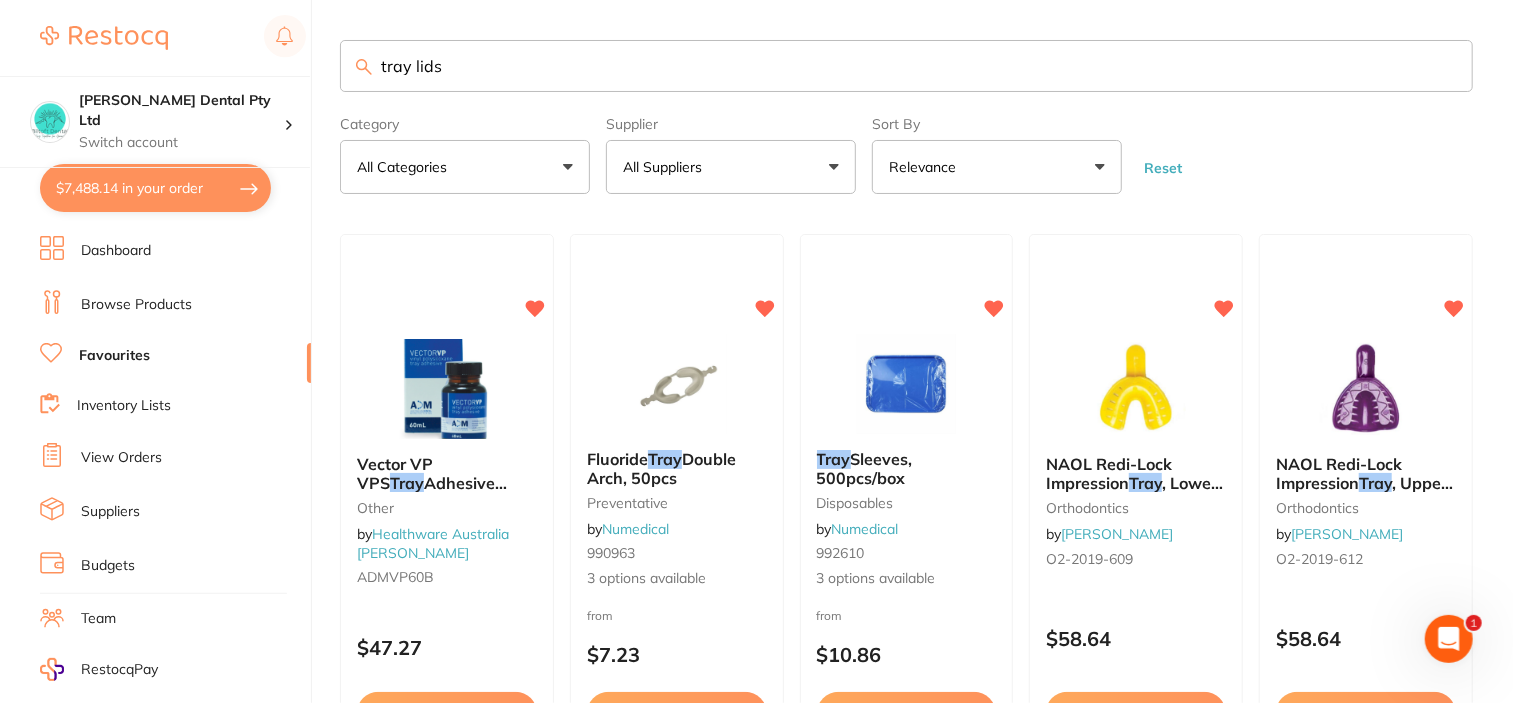 drag, startPoint x: 516, startPoint y: 83, endPoint x: 277, endPoint y: 65, distance: 239.67686 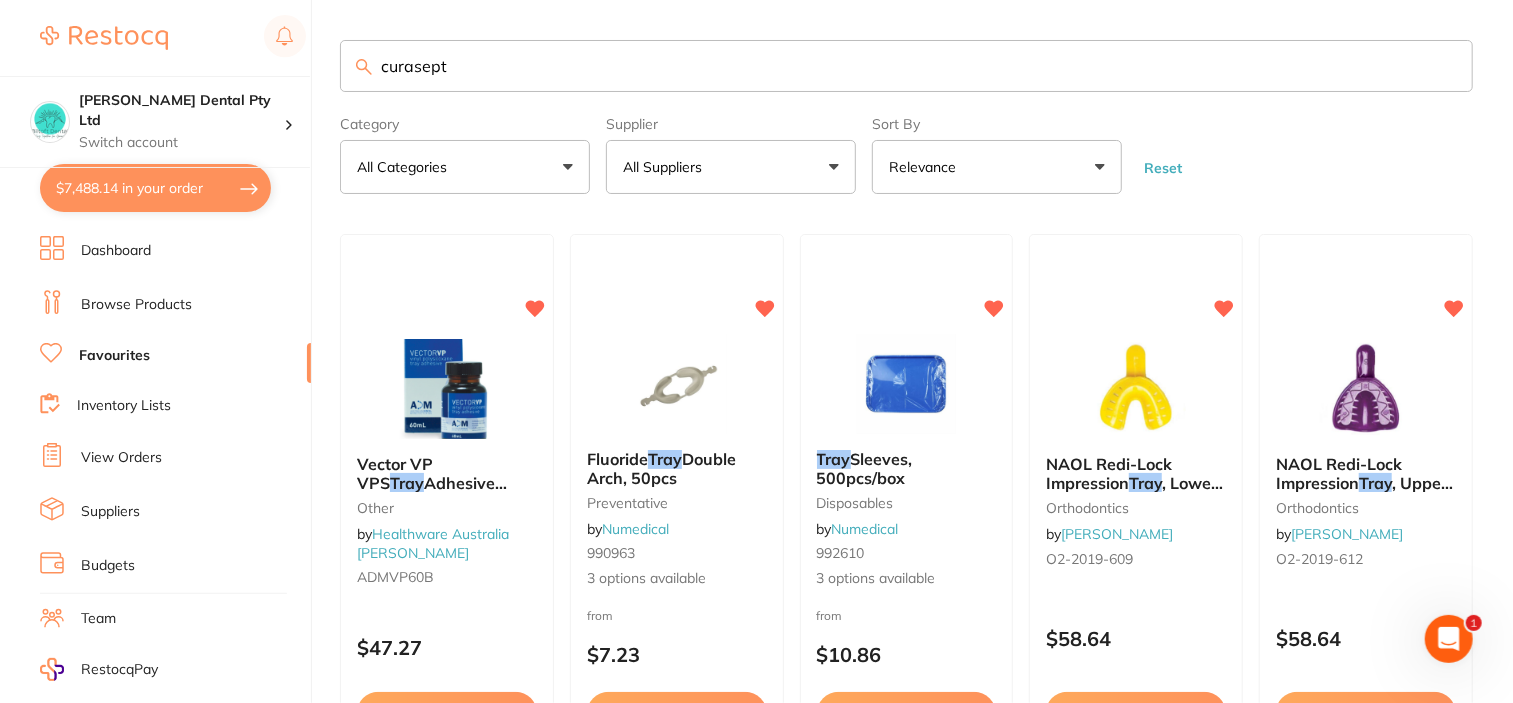 type on "curasept" 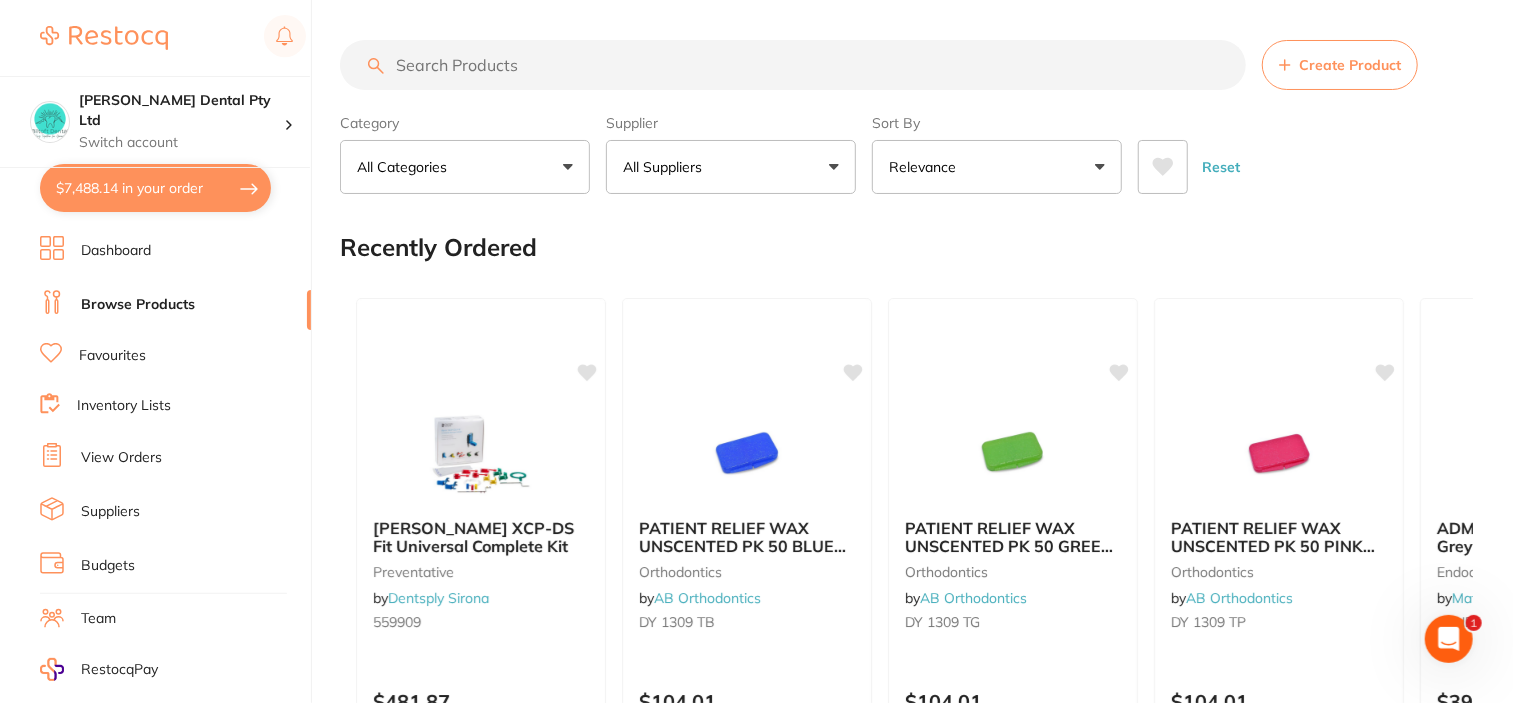 click at bounding box center [793, 65] 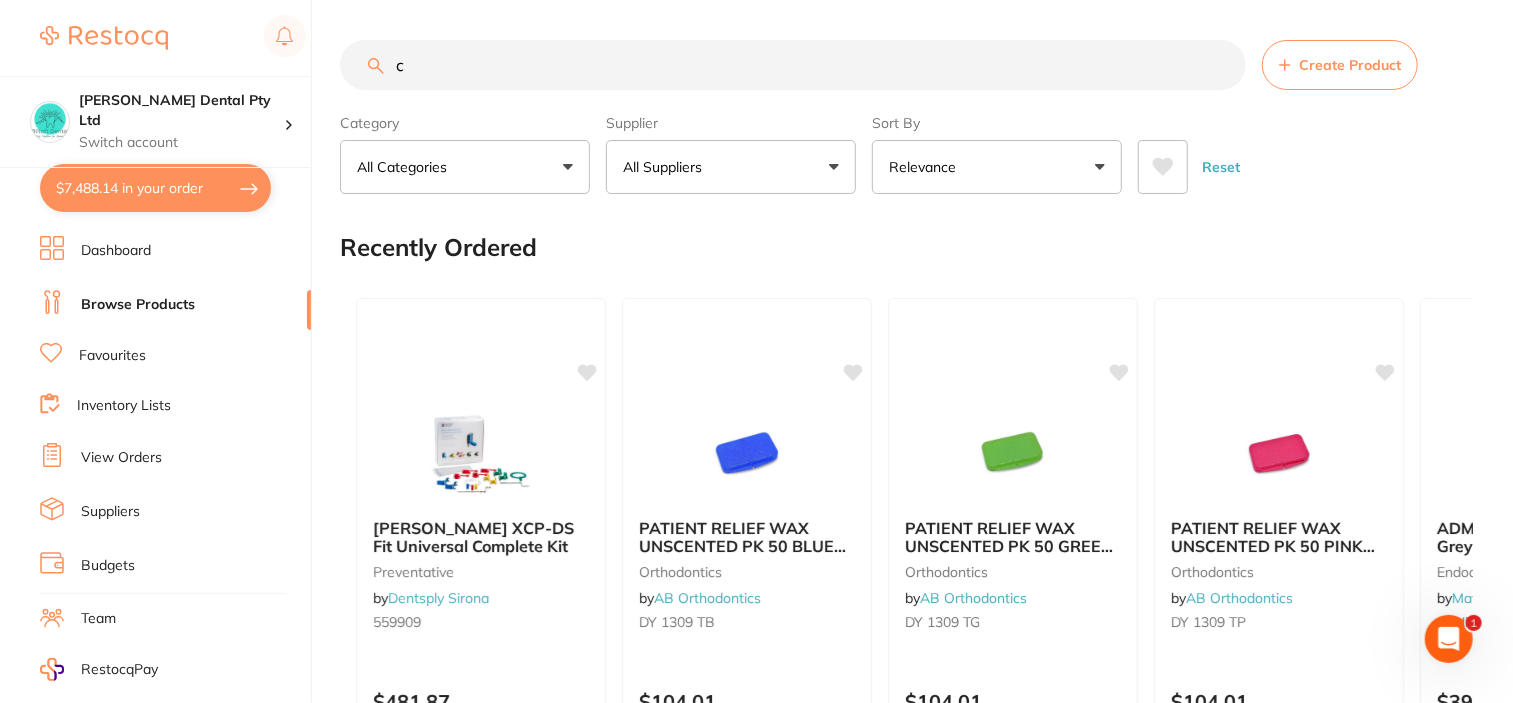 scroll, scrollTop: 0, scrollLeft: 0, axis: both 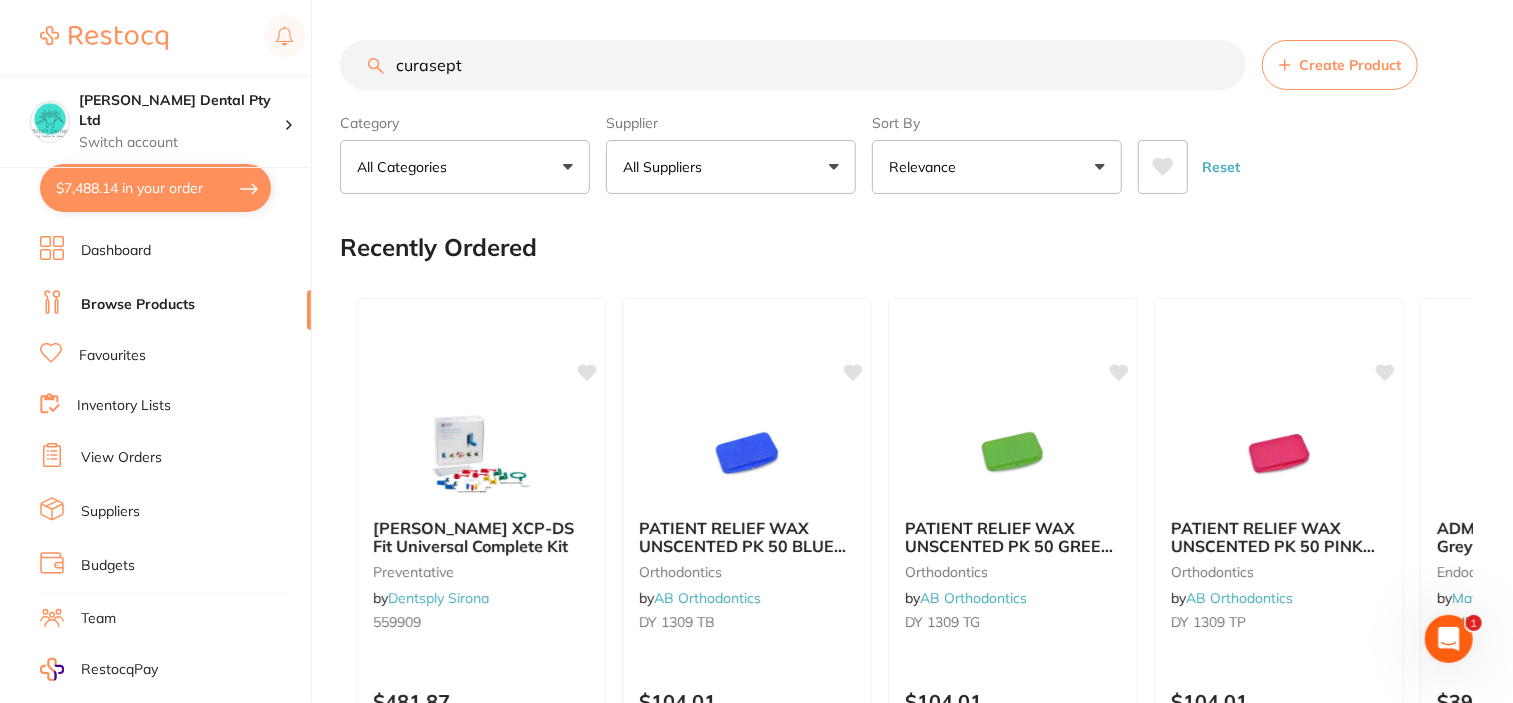 type on "curasept" 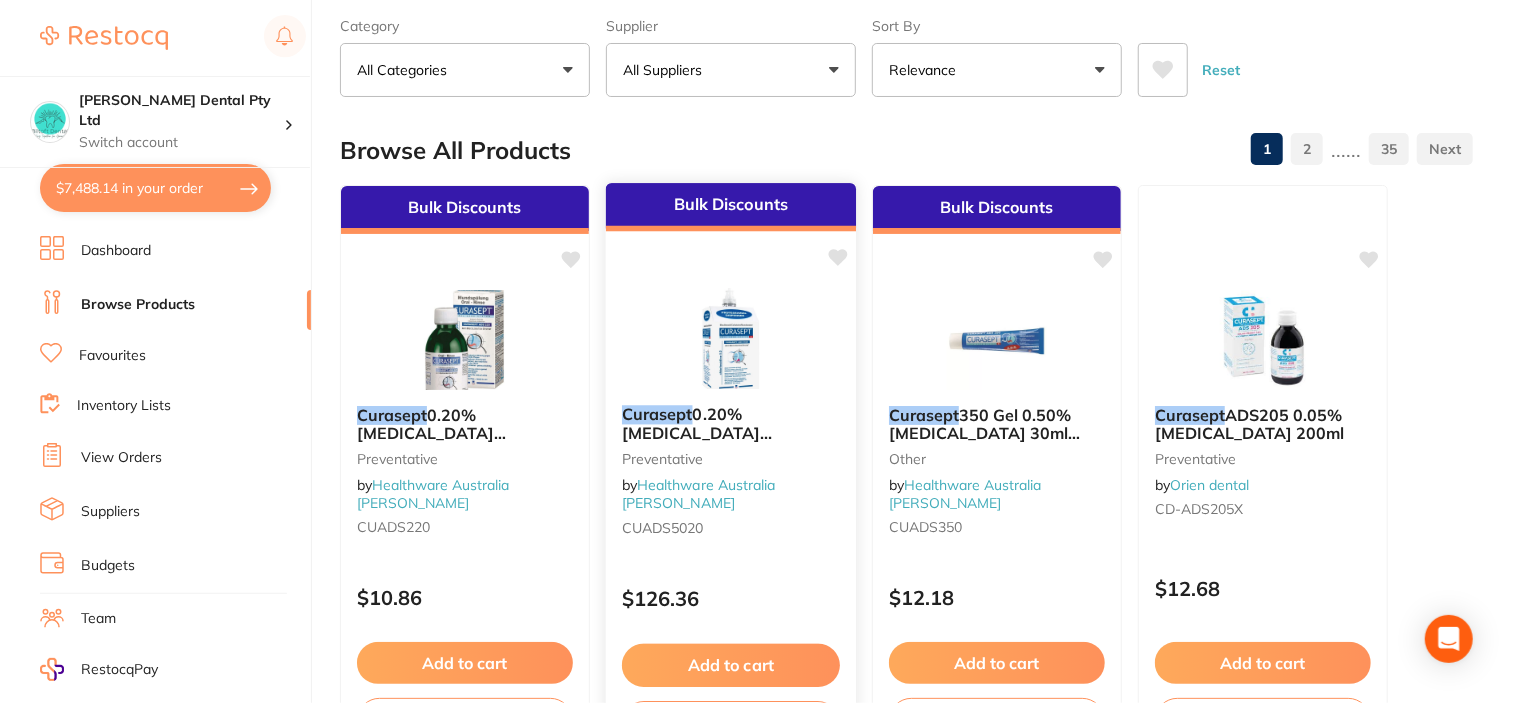 scroll, scrollTop: 111, scrollLeft: 0, axis: vertical 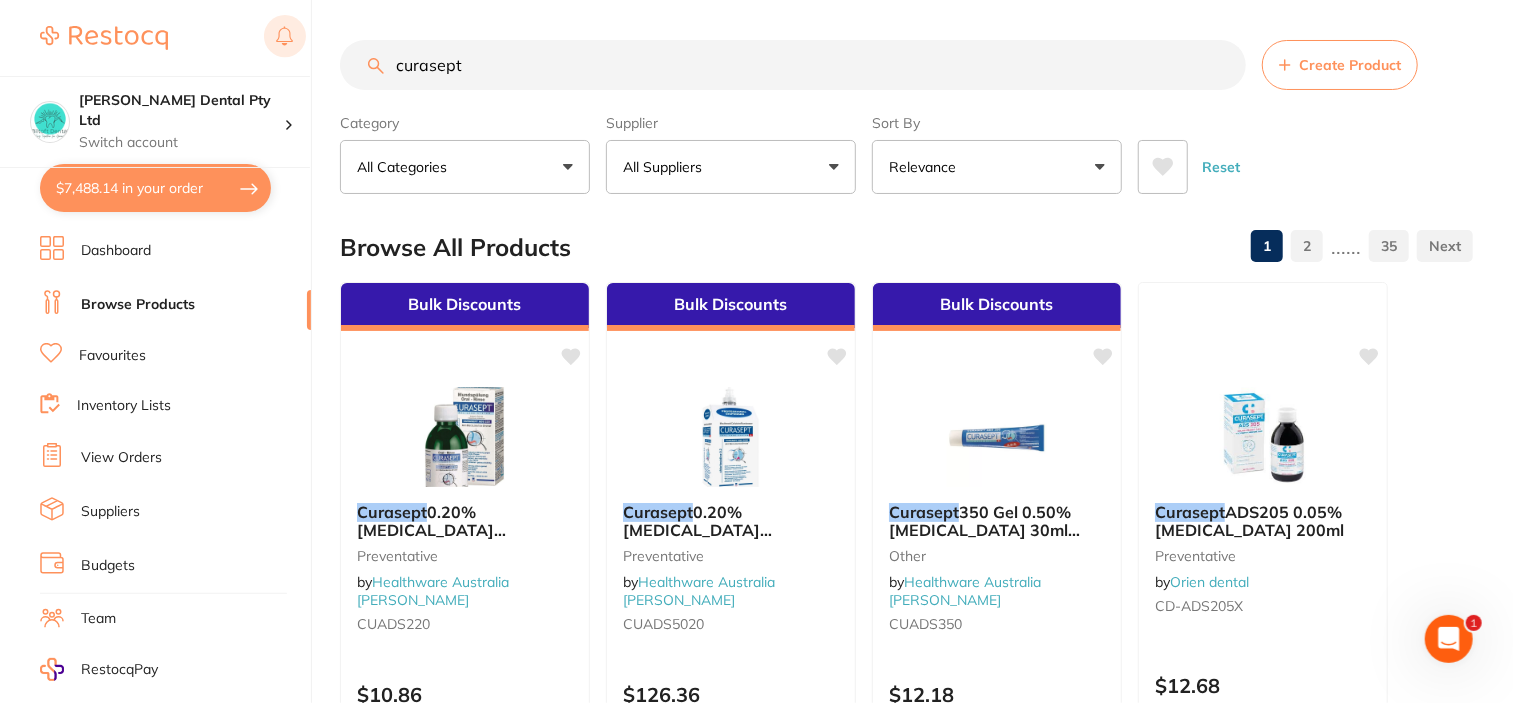 drag, startPoint x: 473, startPoint y: 54, endPoint x: 296, endPoint y: 56, distance: 177.01129 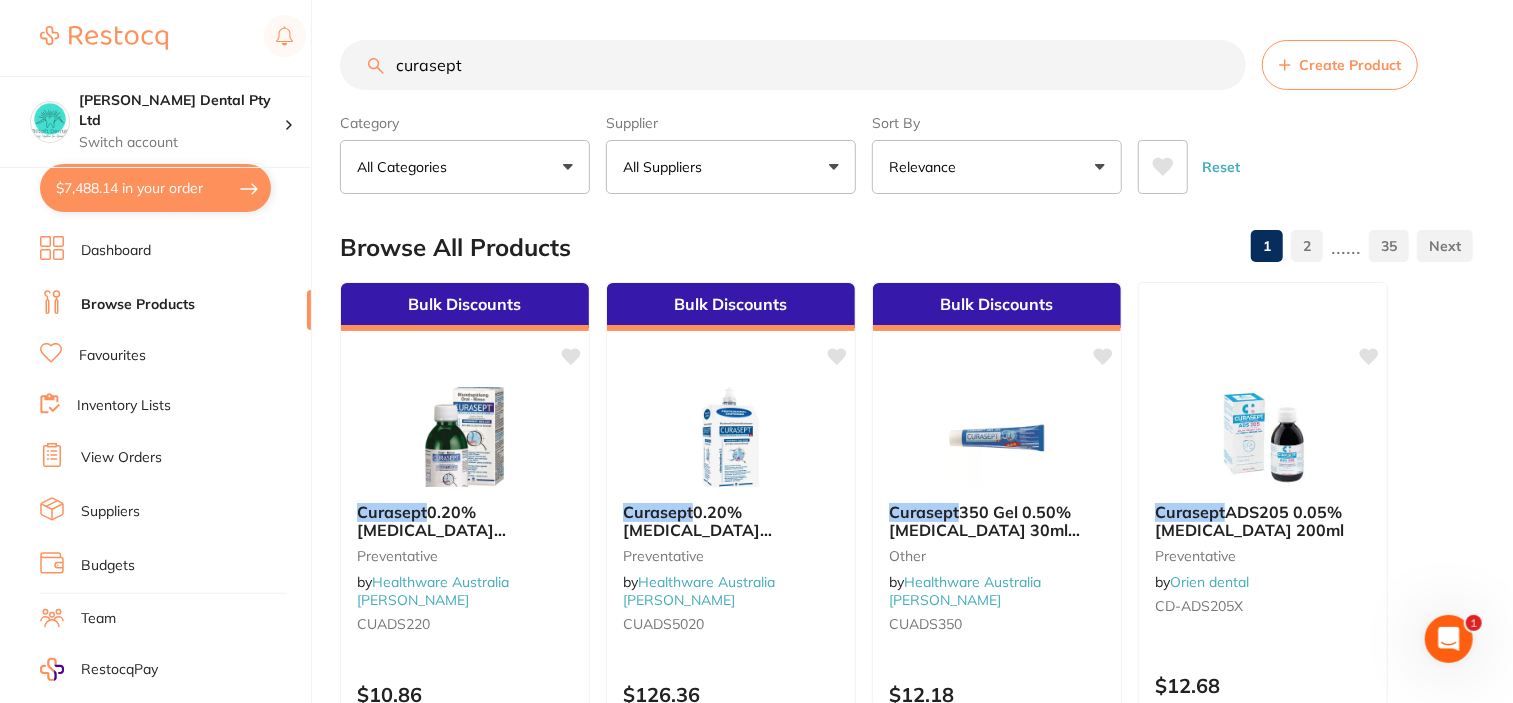 click on "Favourites" at bounding box center [112, 356] 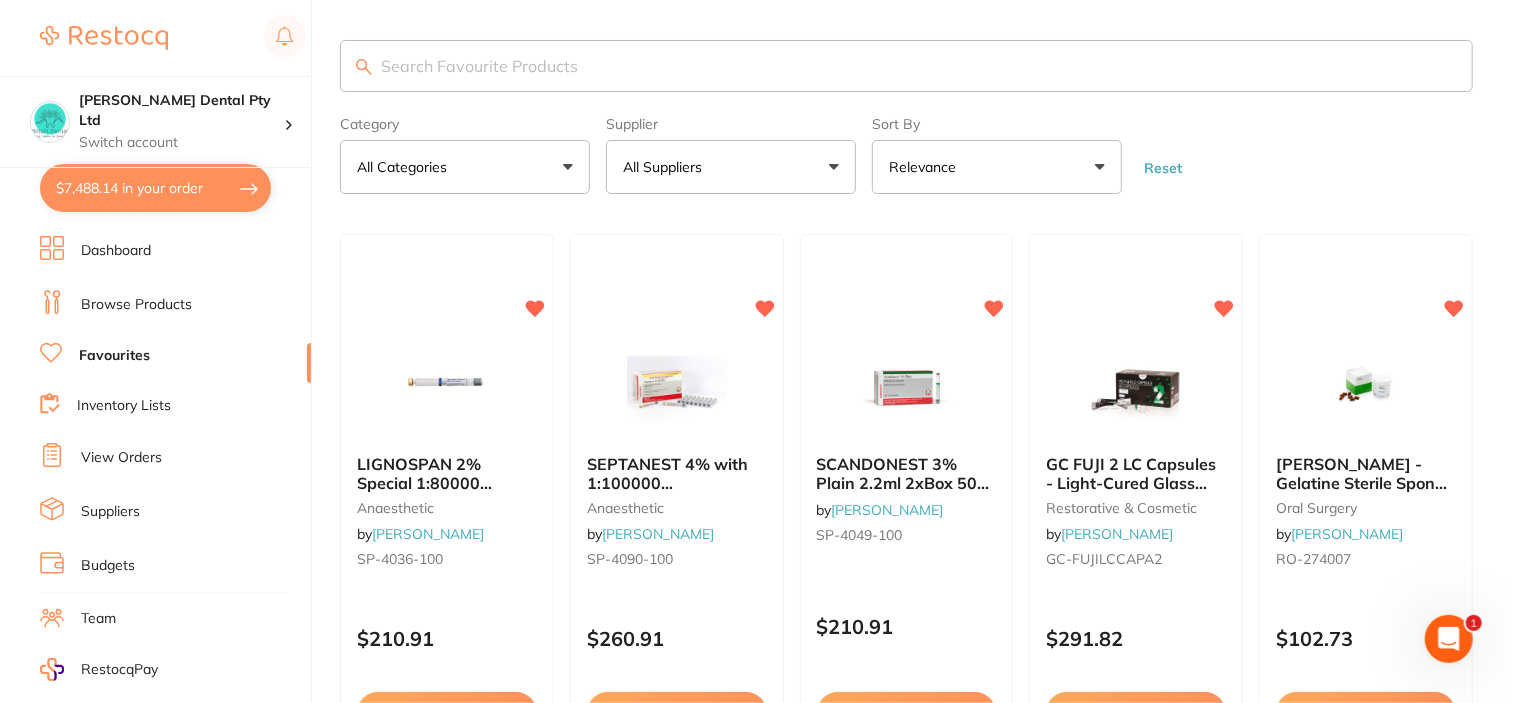 click at bounding box center (906, 66) 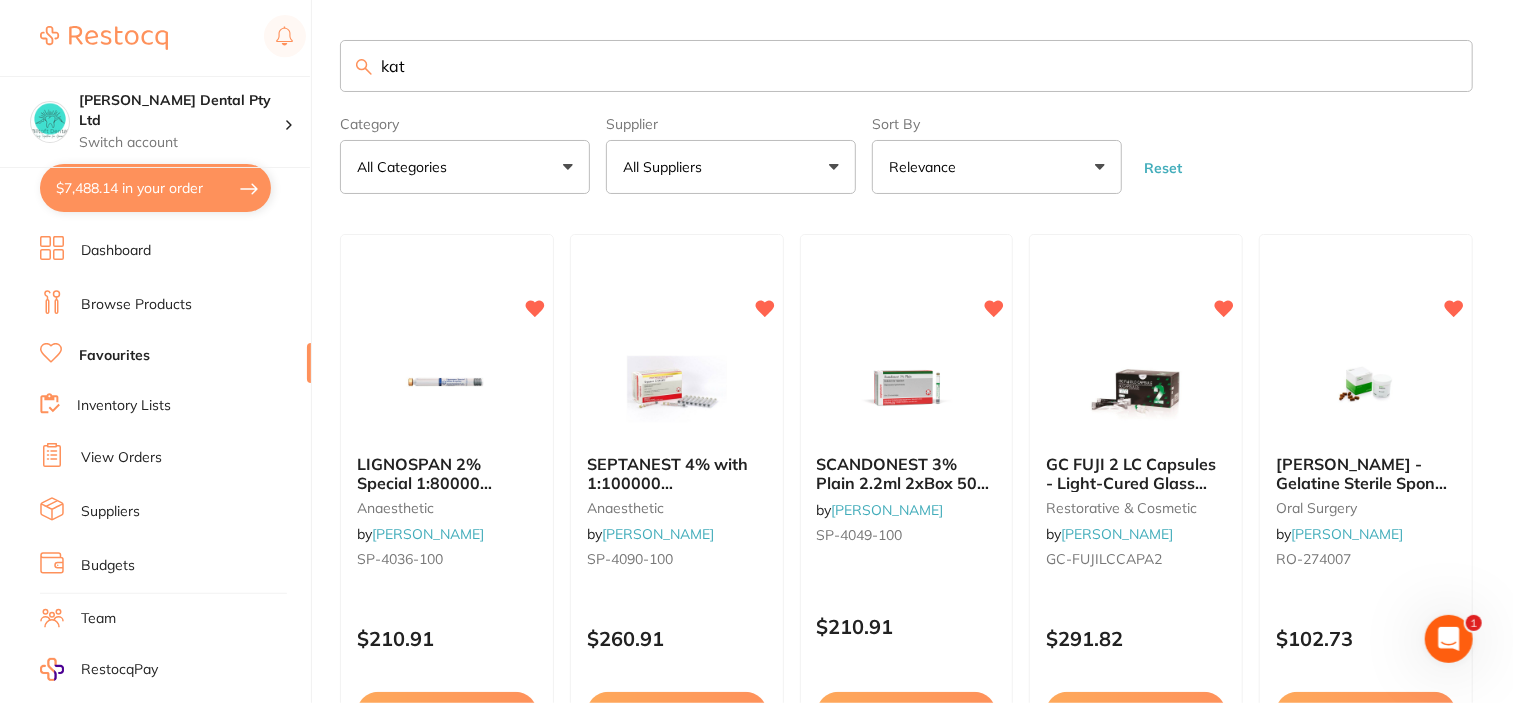 scroll, scrollTop: 0, scrollLeft: 0, axis: both 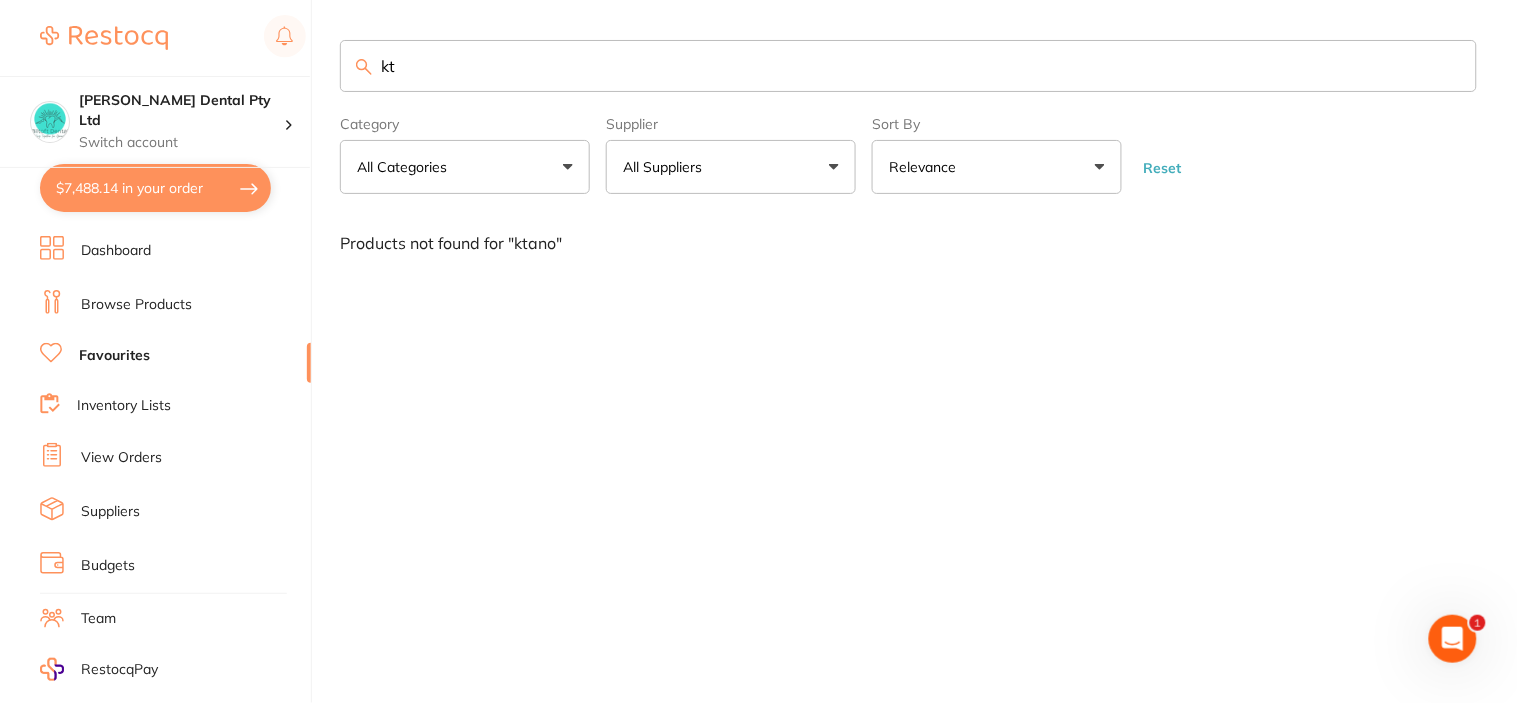 type on "k" 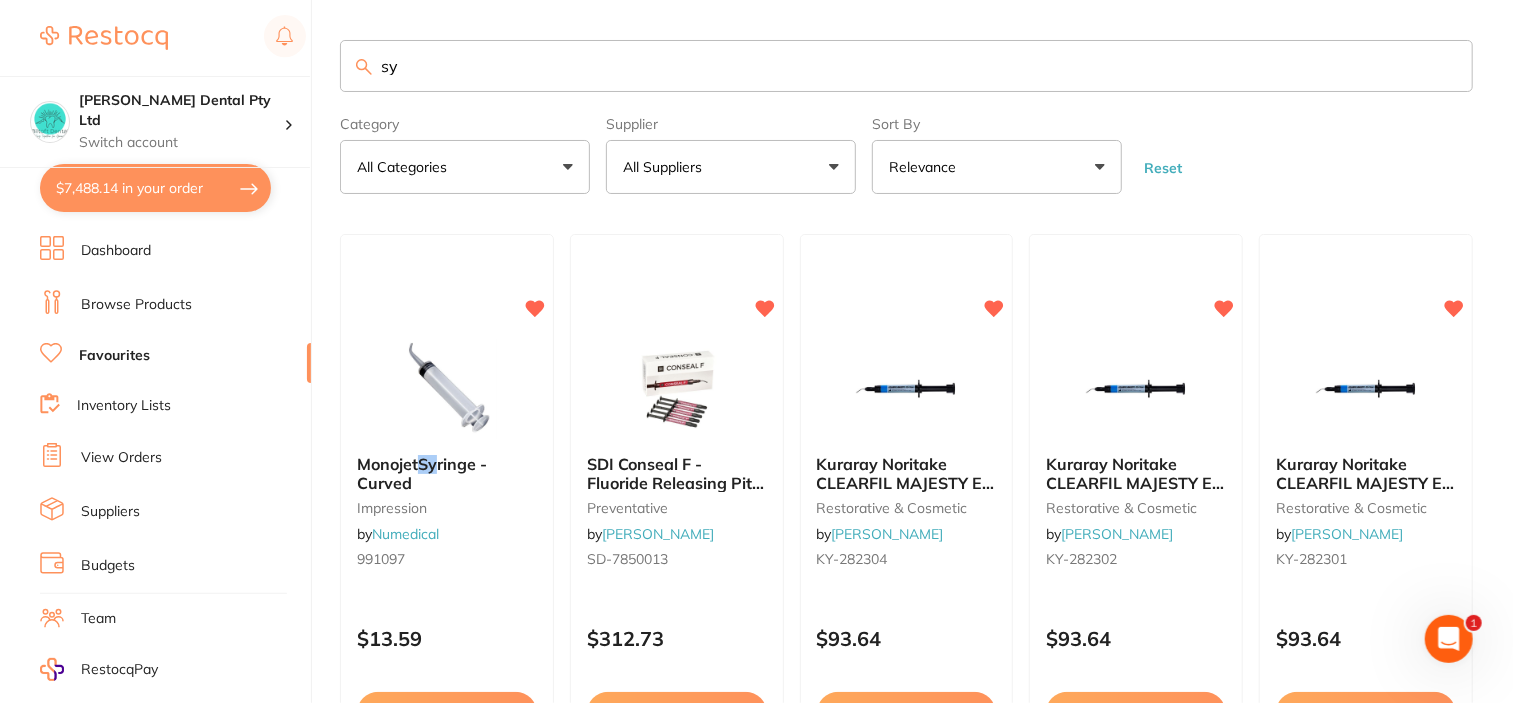 scroll, scrollTop: 0, scrollLeft: 0, axis: both 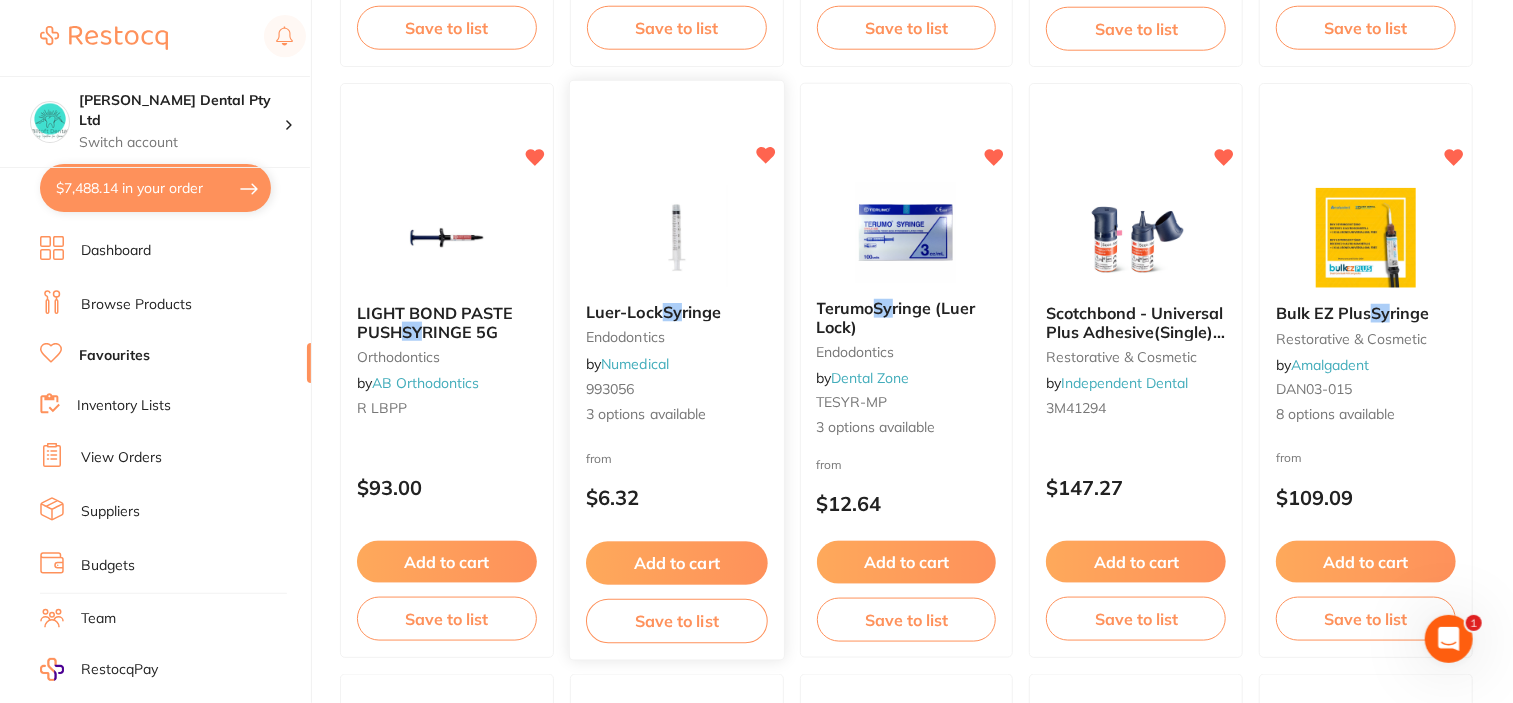 type on "sy" 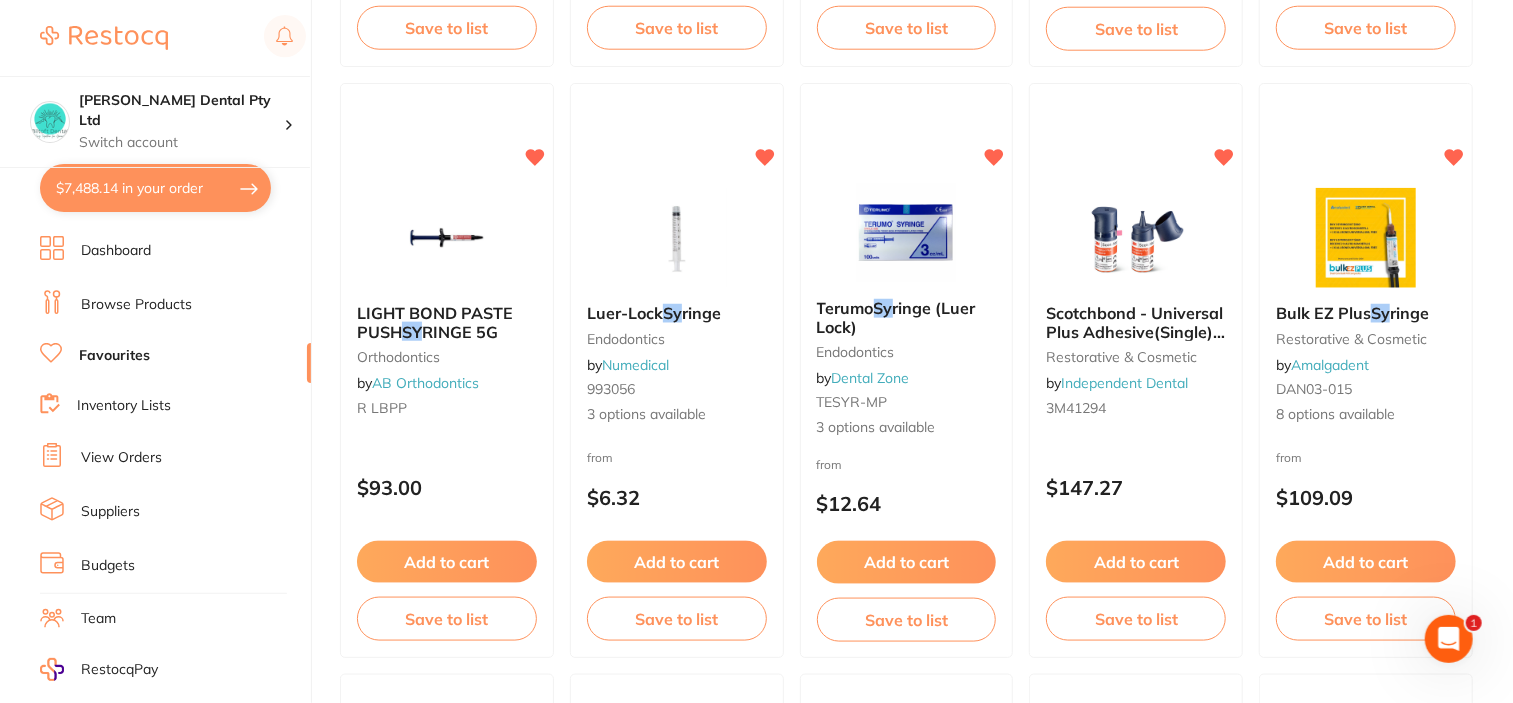 click on "Luer-Lock" at bounding box center [625, 313] 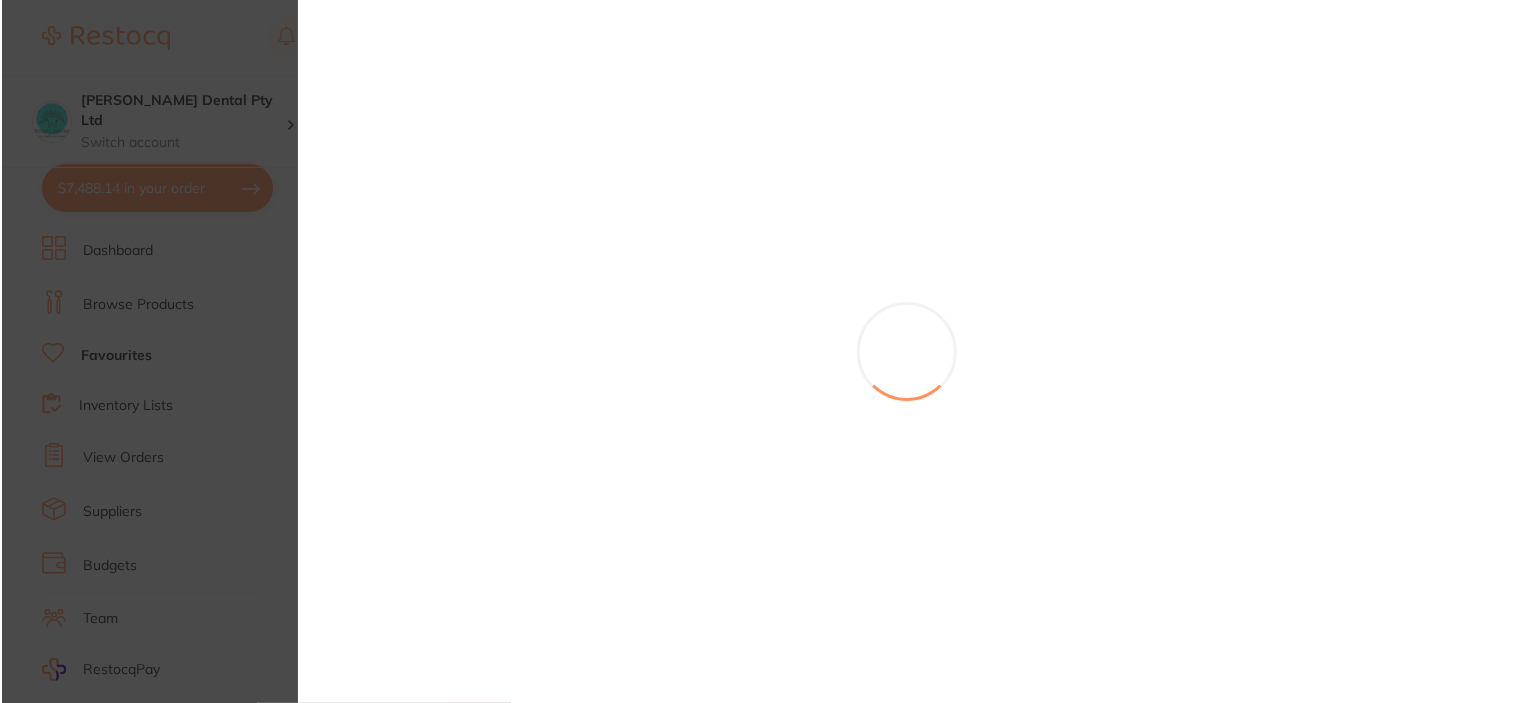 scroll, scrollTop: 0, scrollLeft: 0, axis: both 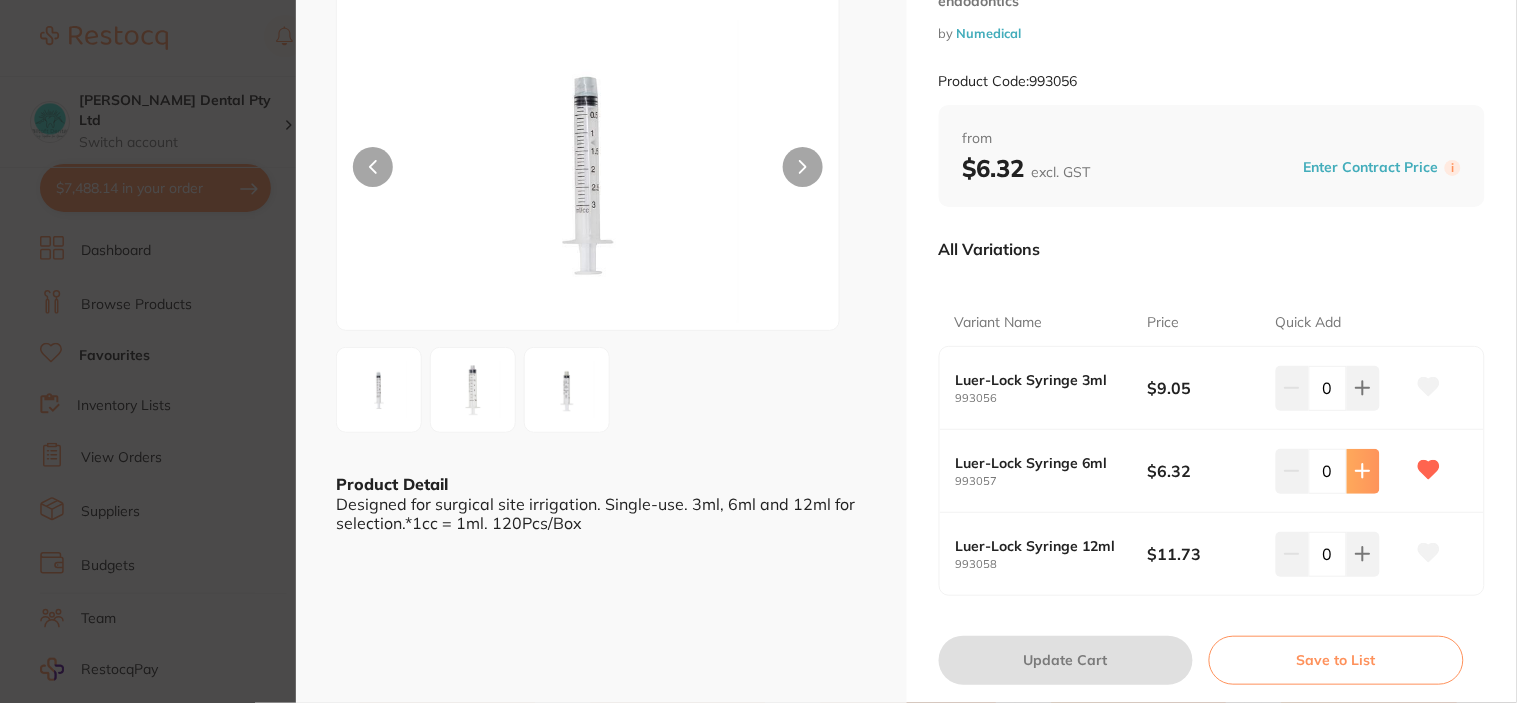 click 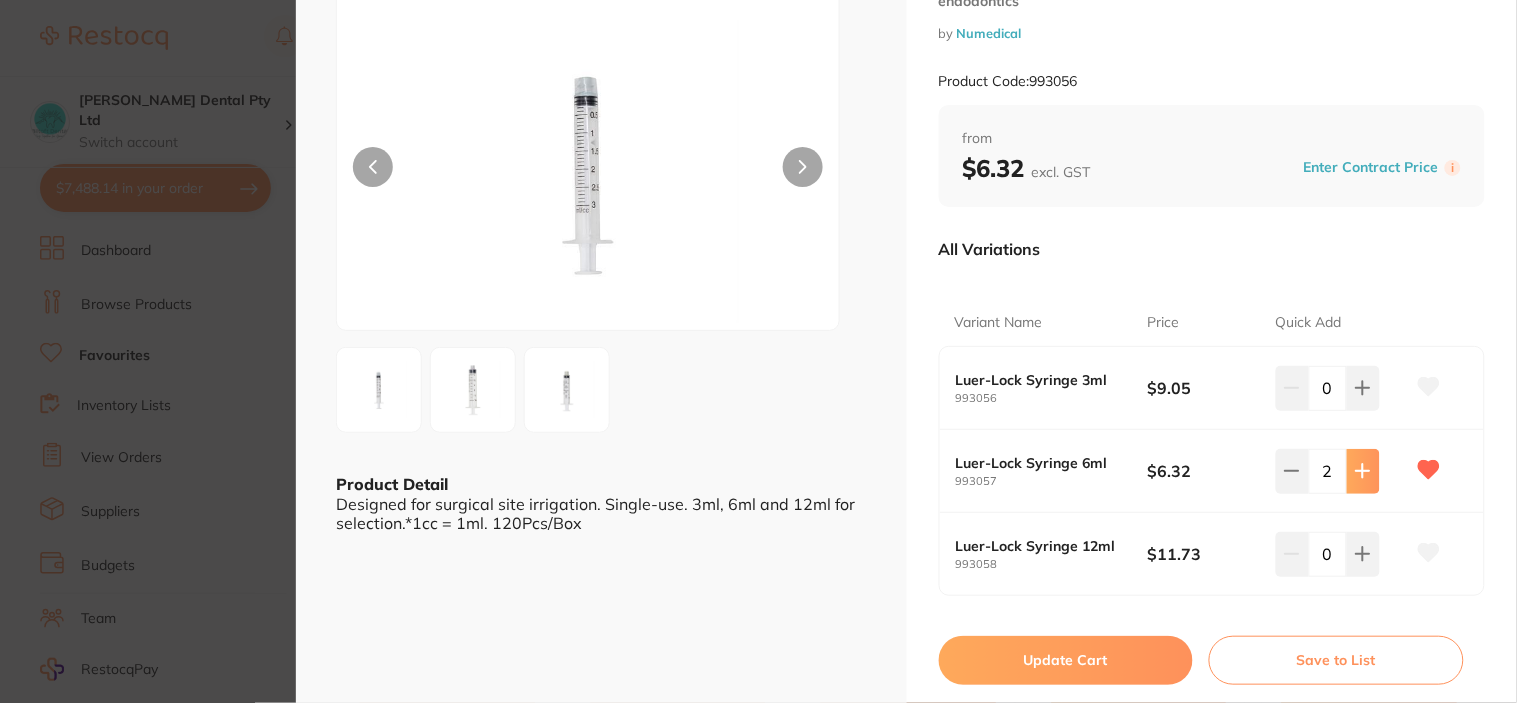 click 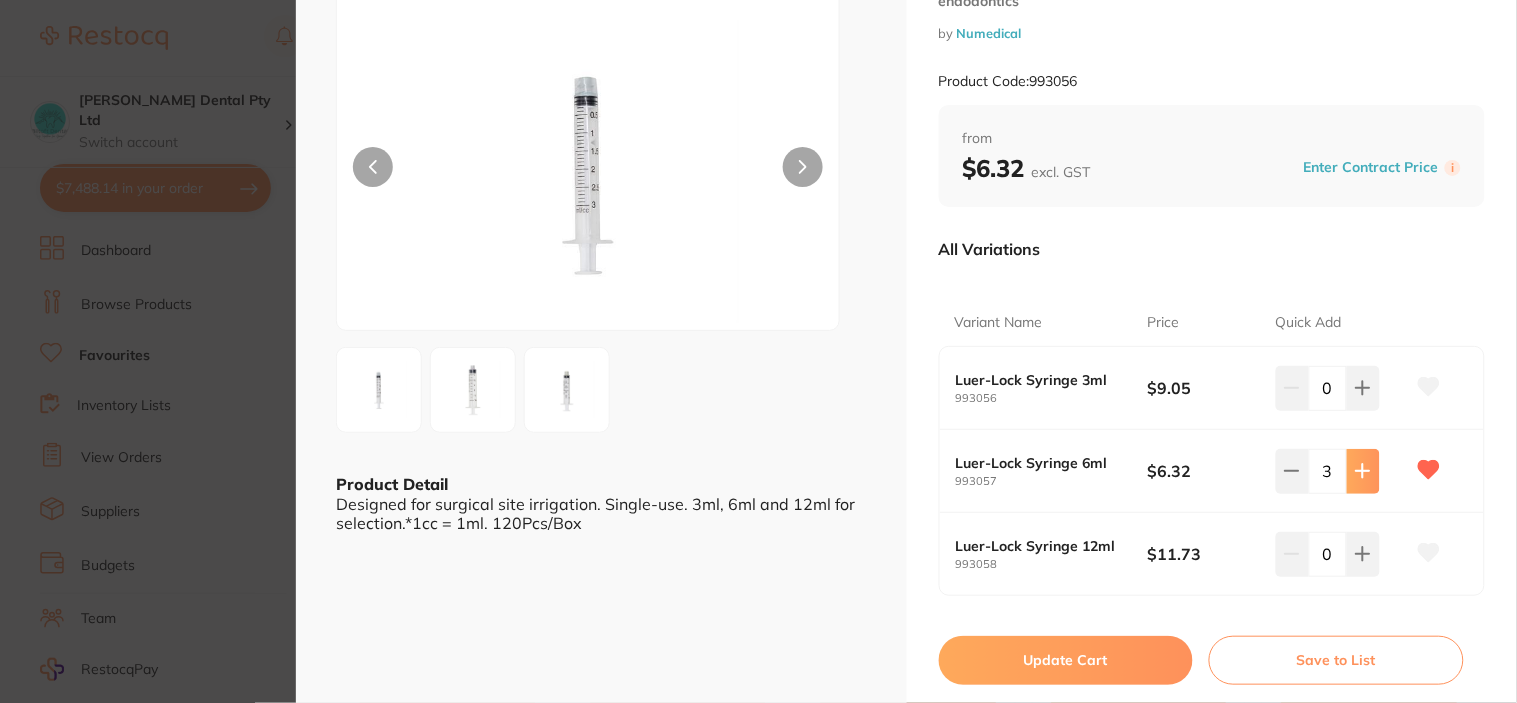 scroll, scrollTop: 0, scrollLeft: 0, axis: both 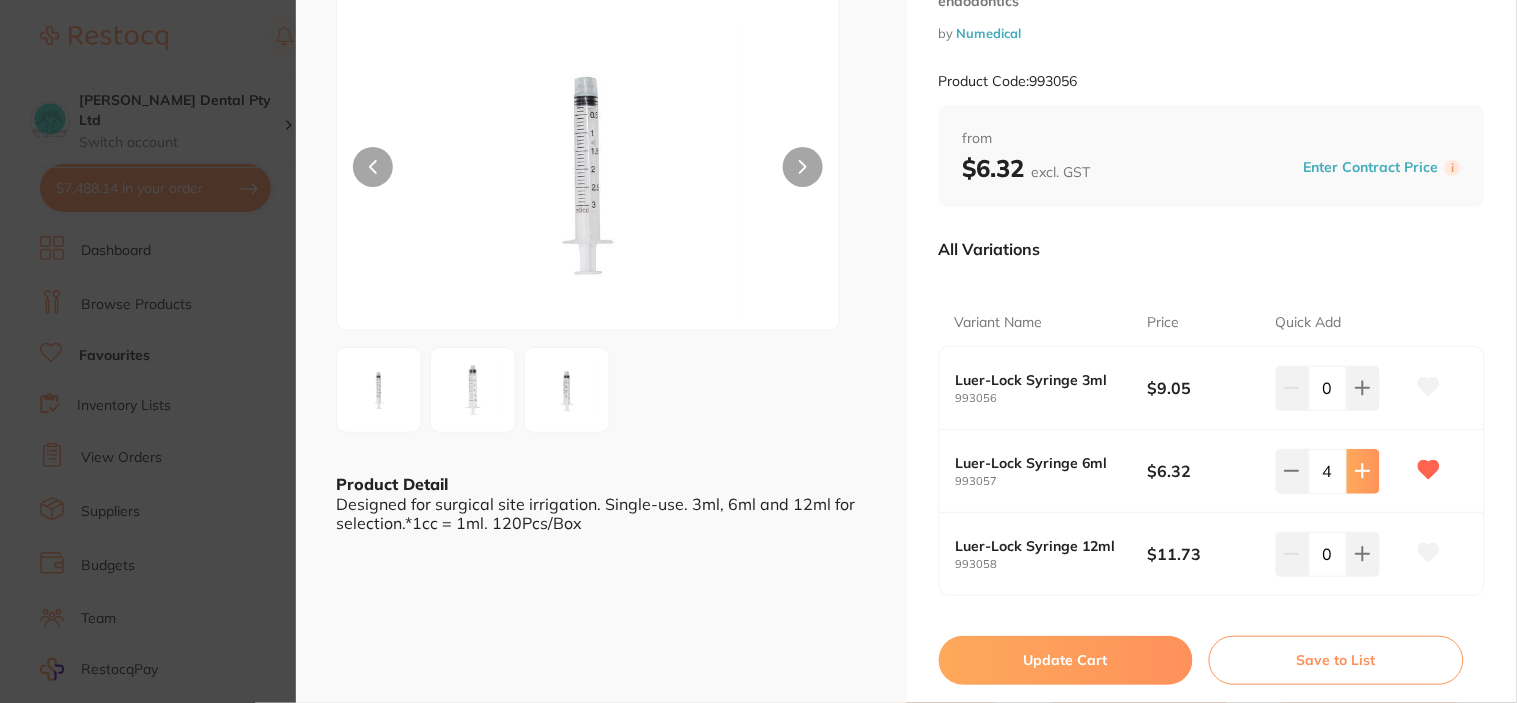 click 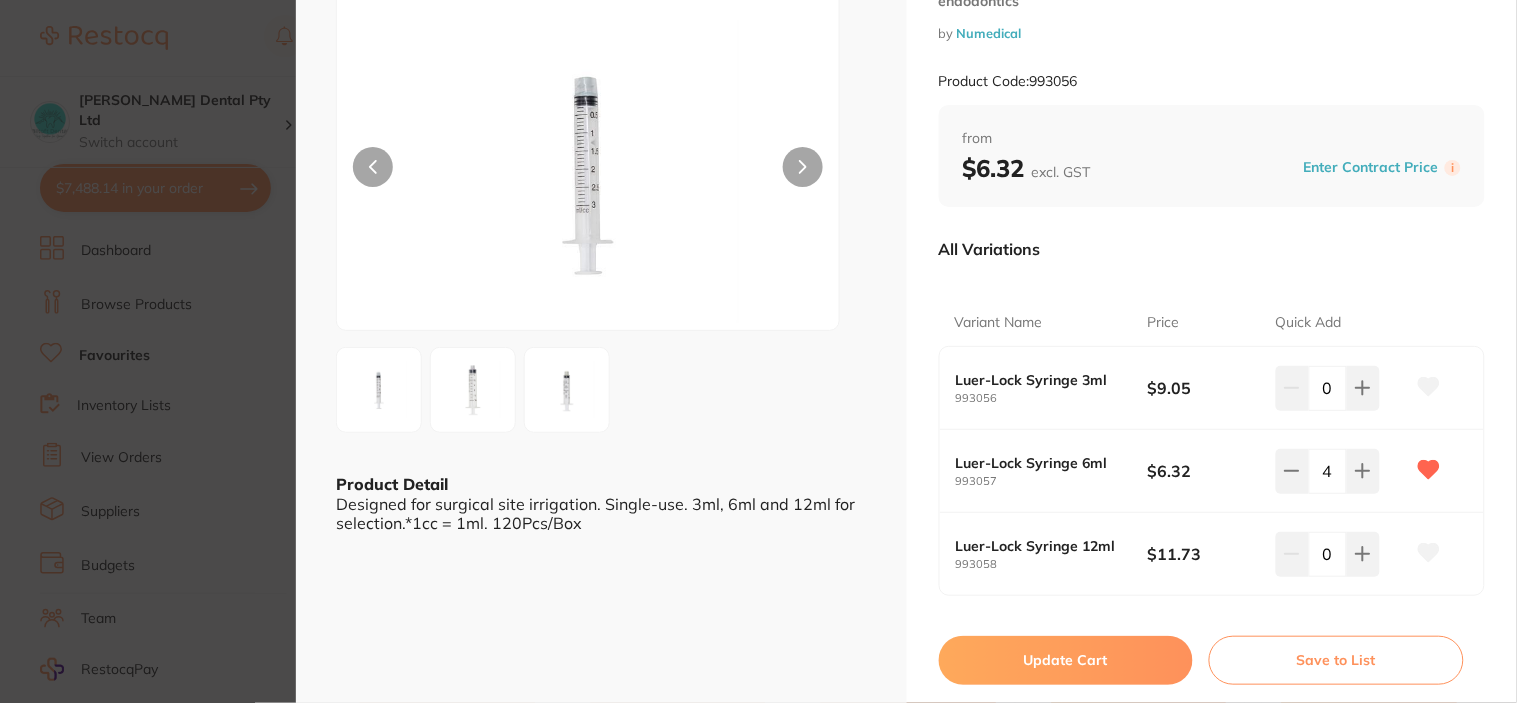 type on "5" 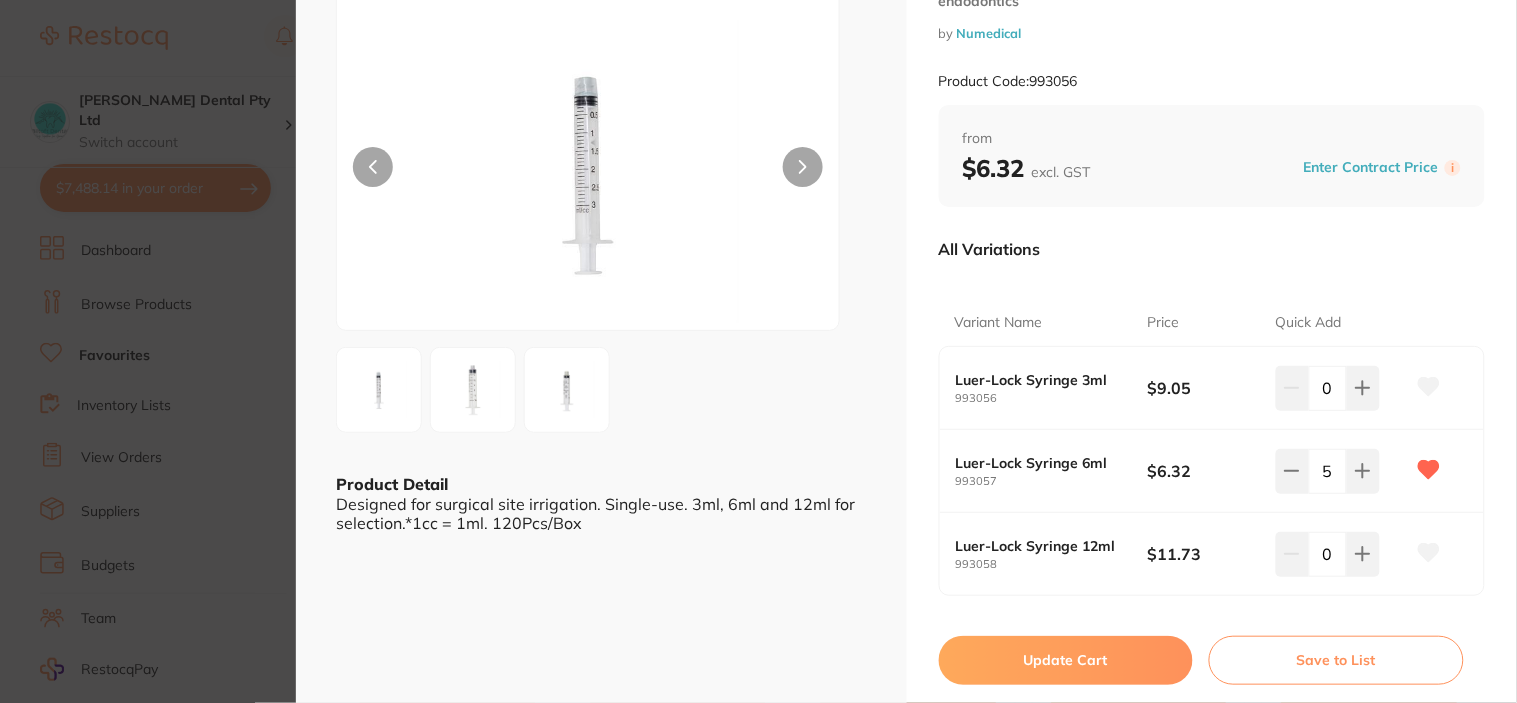 scroll, scrollTop: 0, scrollLeft: 0, axis: both 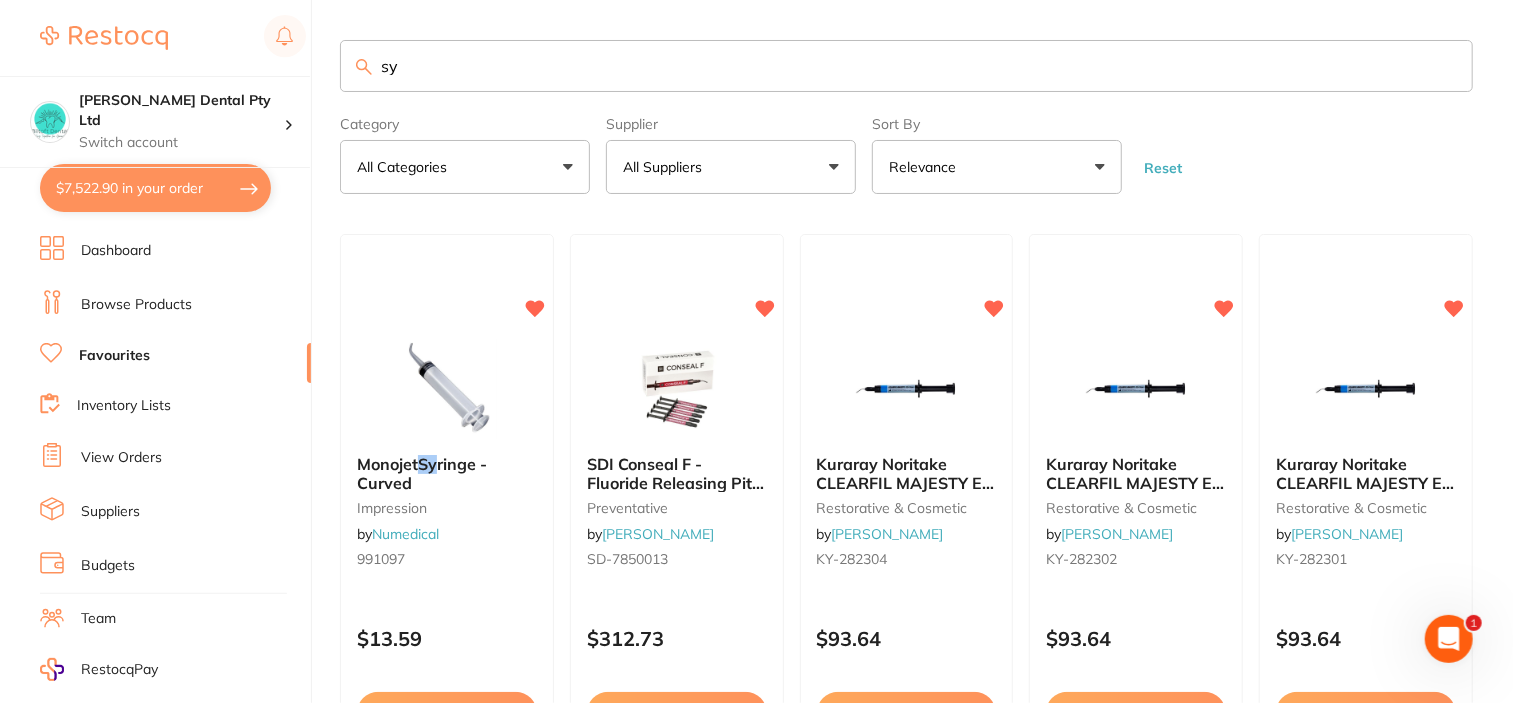click on "sy" at bounding box center [906, 66] 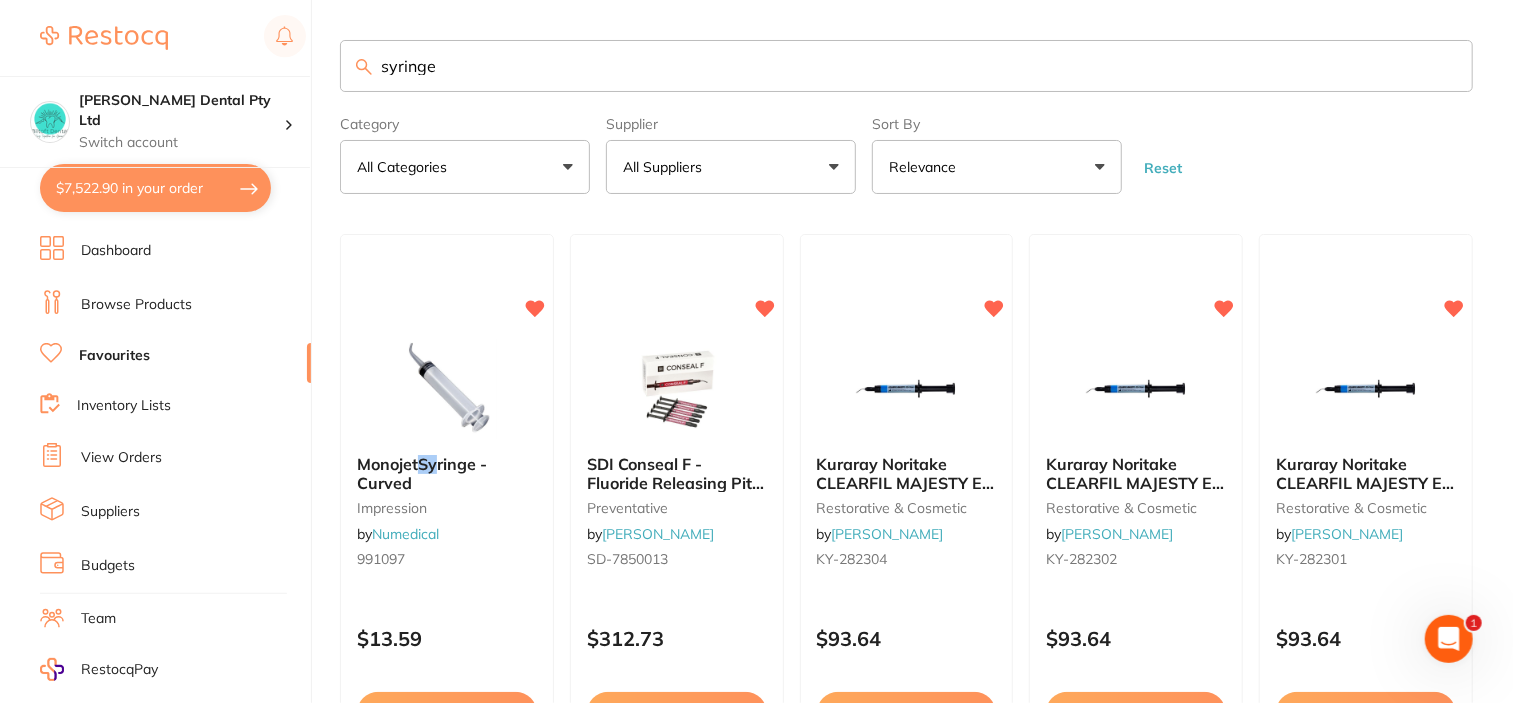 type on "syringe" 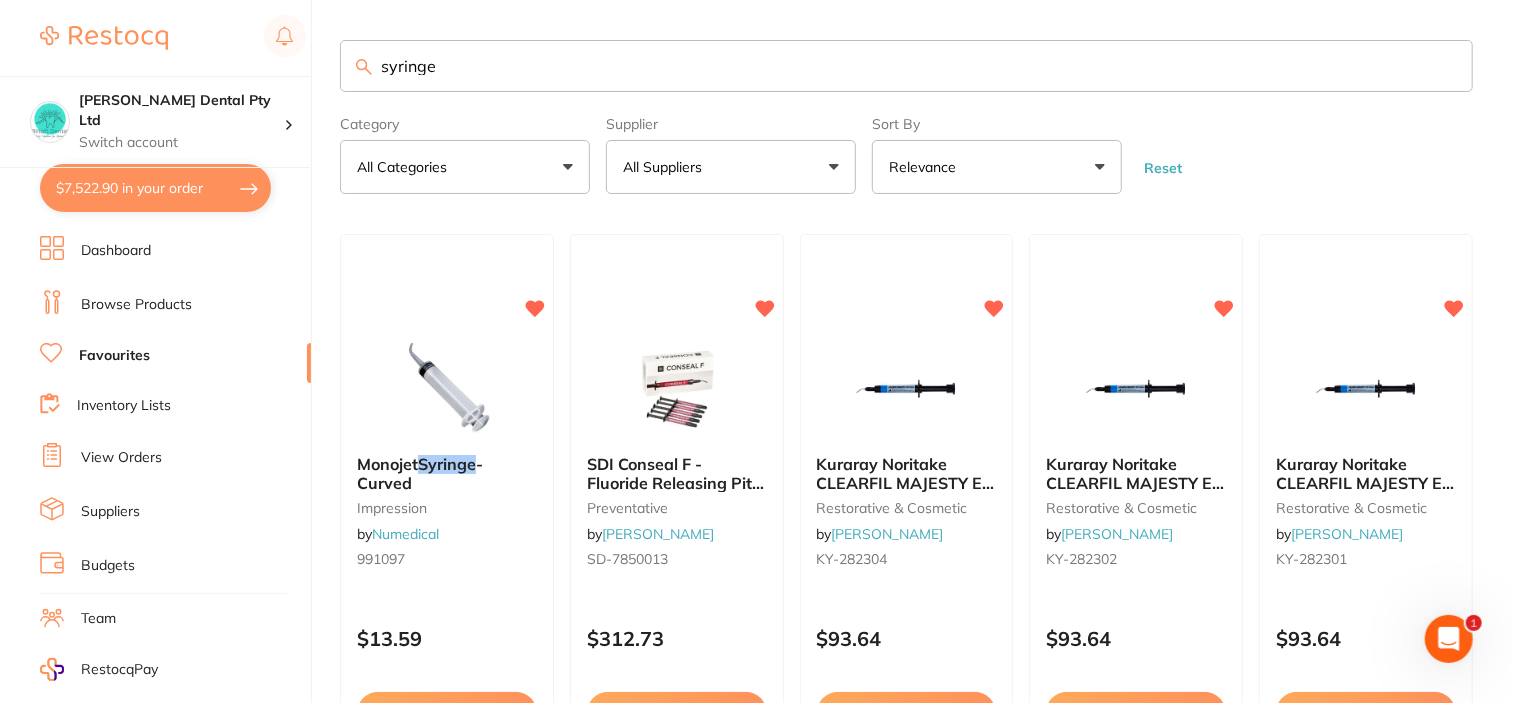 scroll, scrollTop: 0, scrollLeft: 0, axis: both 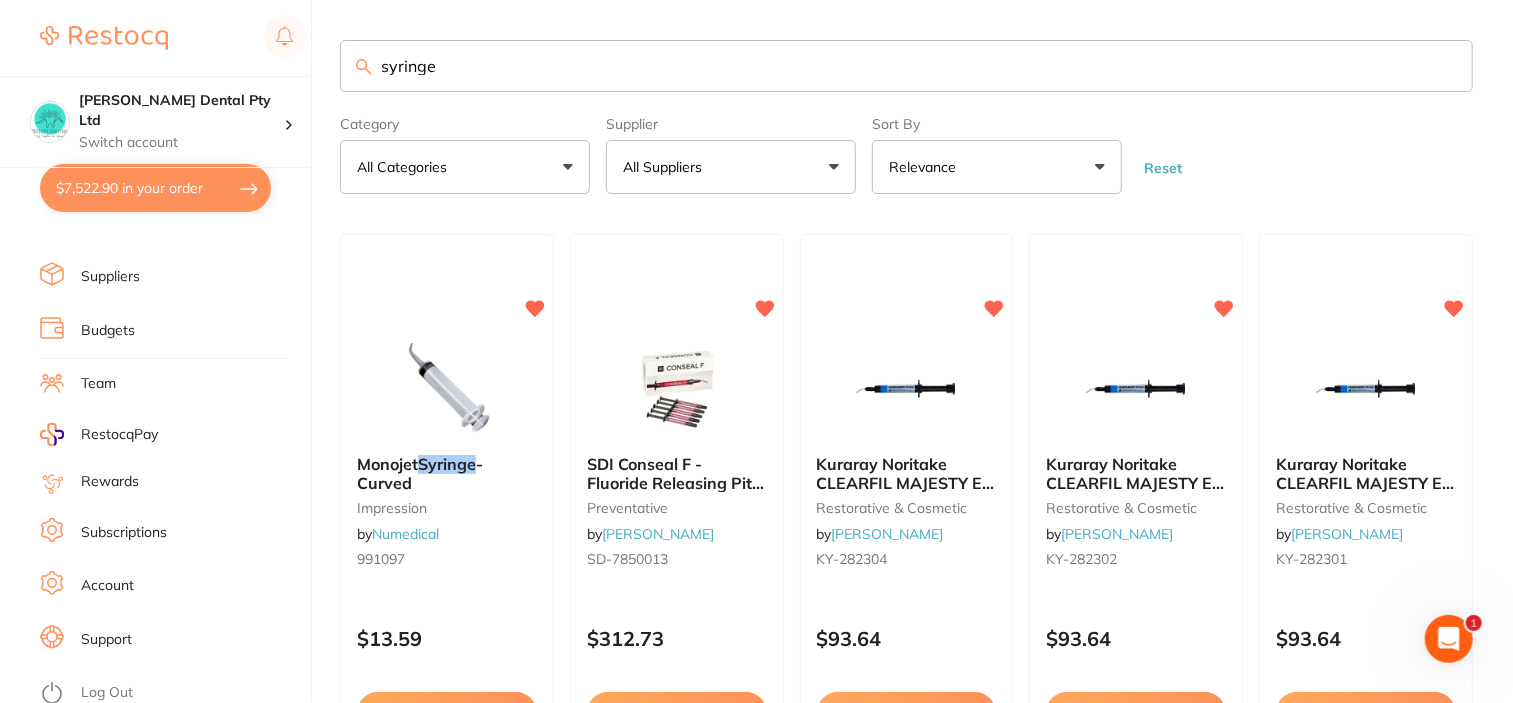 drag, startPoint x: 472, startPoint y: 61, endPoint x: 461, endPoint y: 73, distance: 16.27882 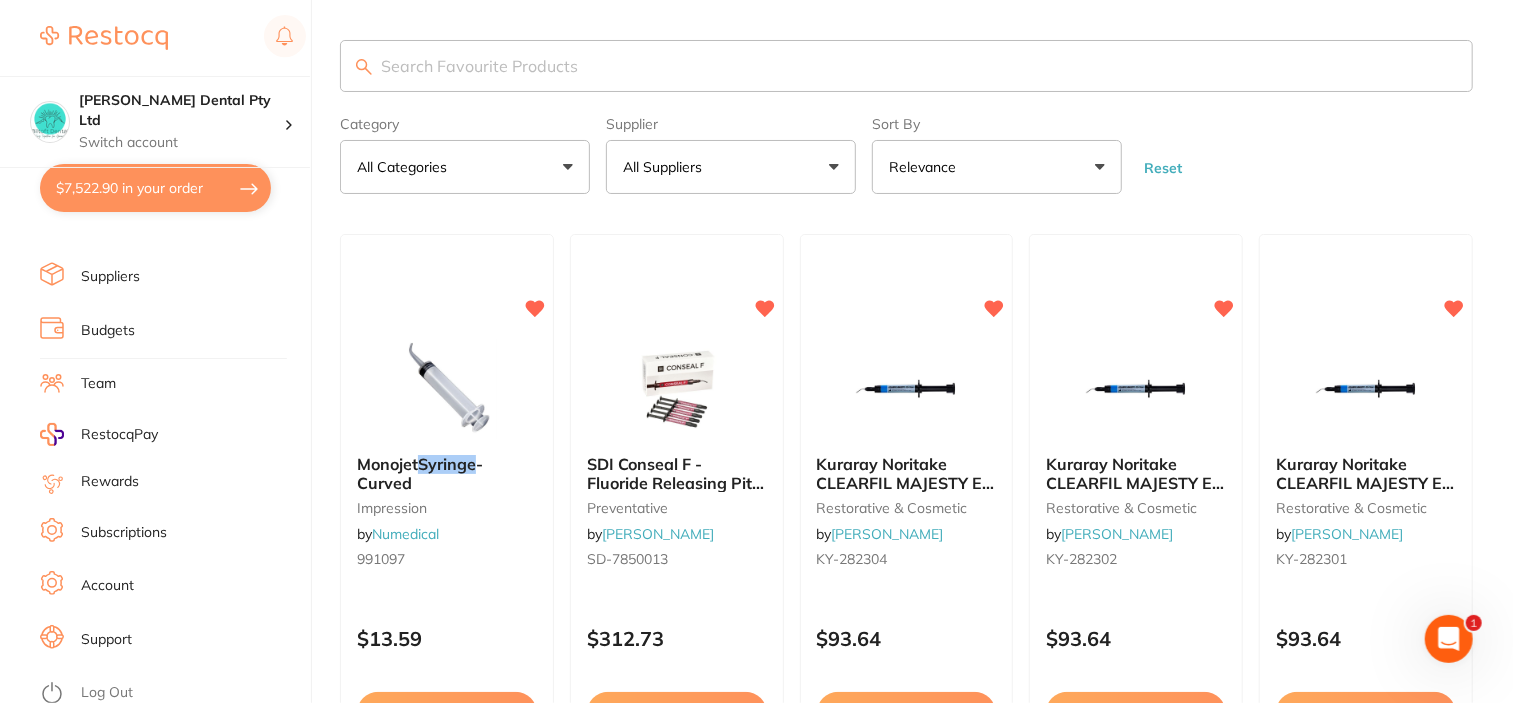 type 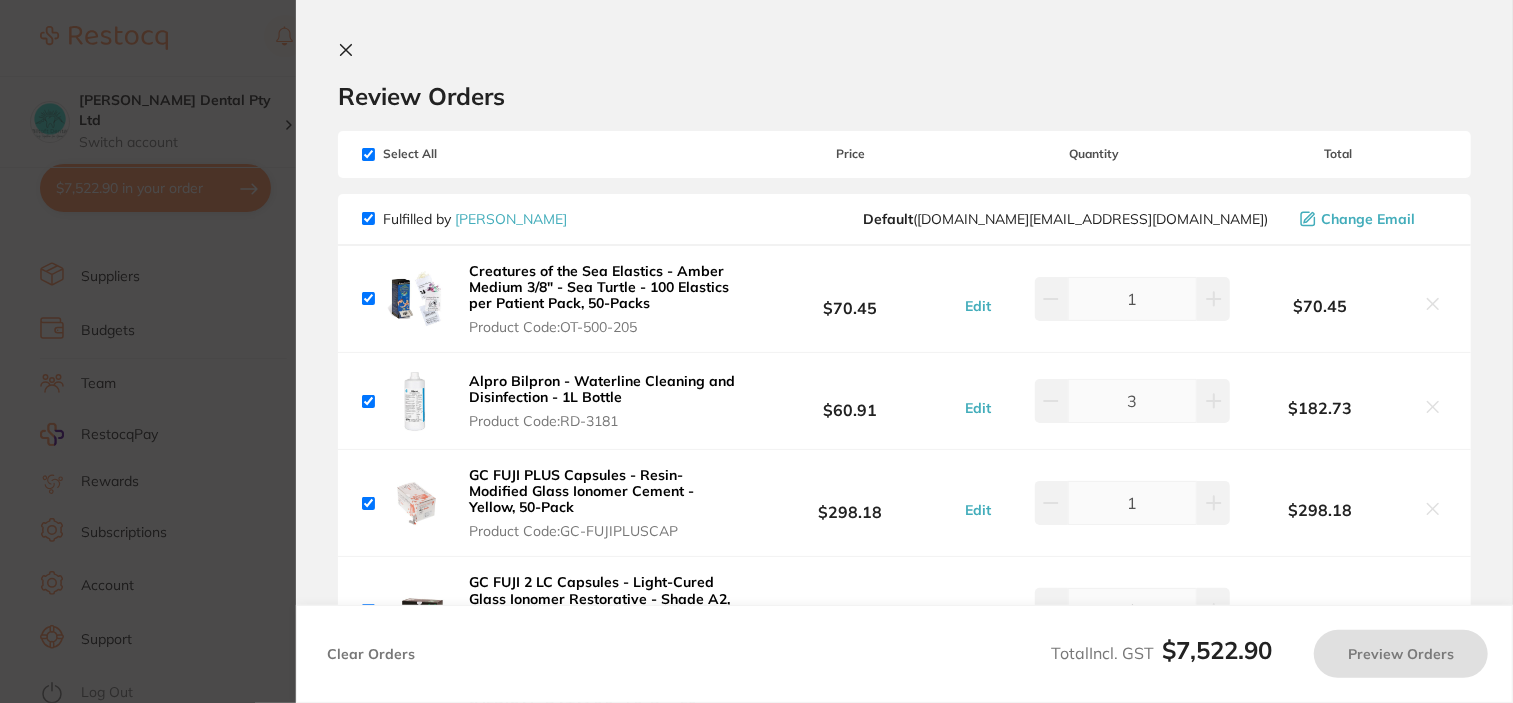 checkbox on "true" 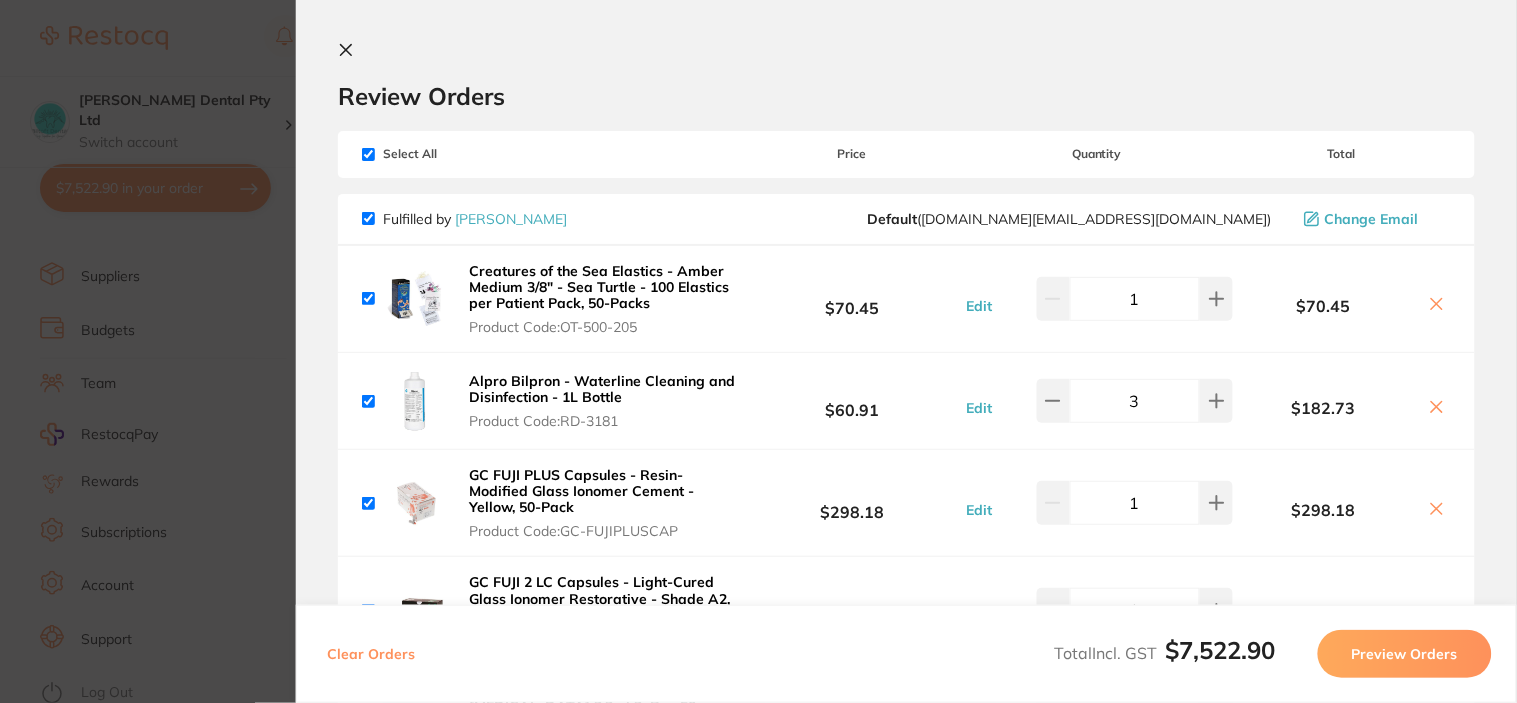 scroll, scrollTop: 222, scrollLeft: 0, axis: vertical 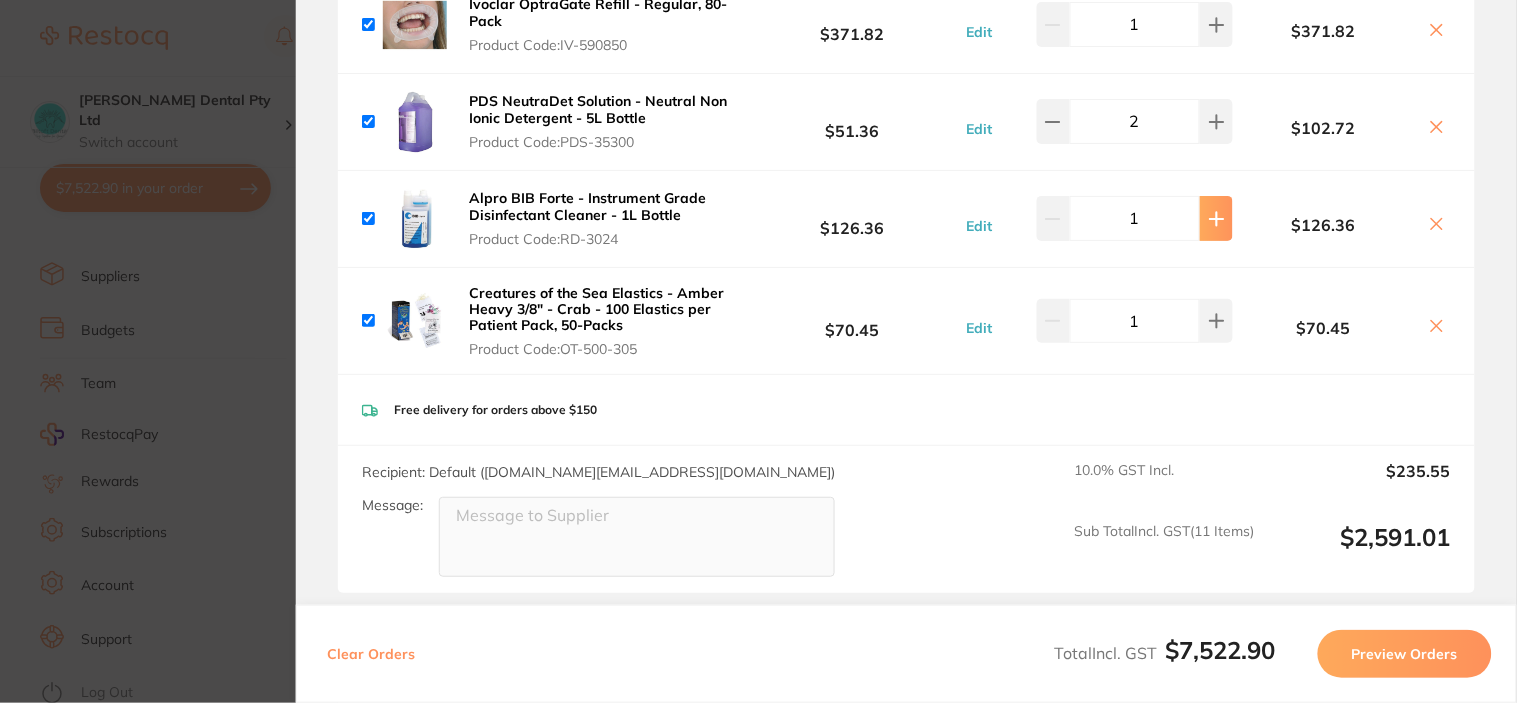 click at bounding box center [1216, -701] 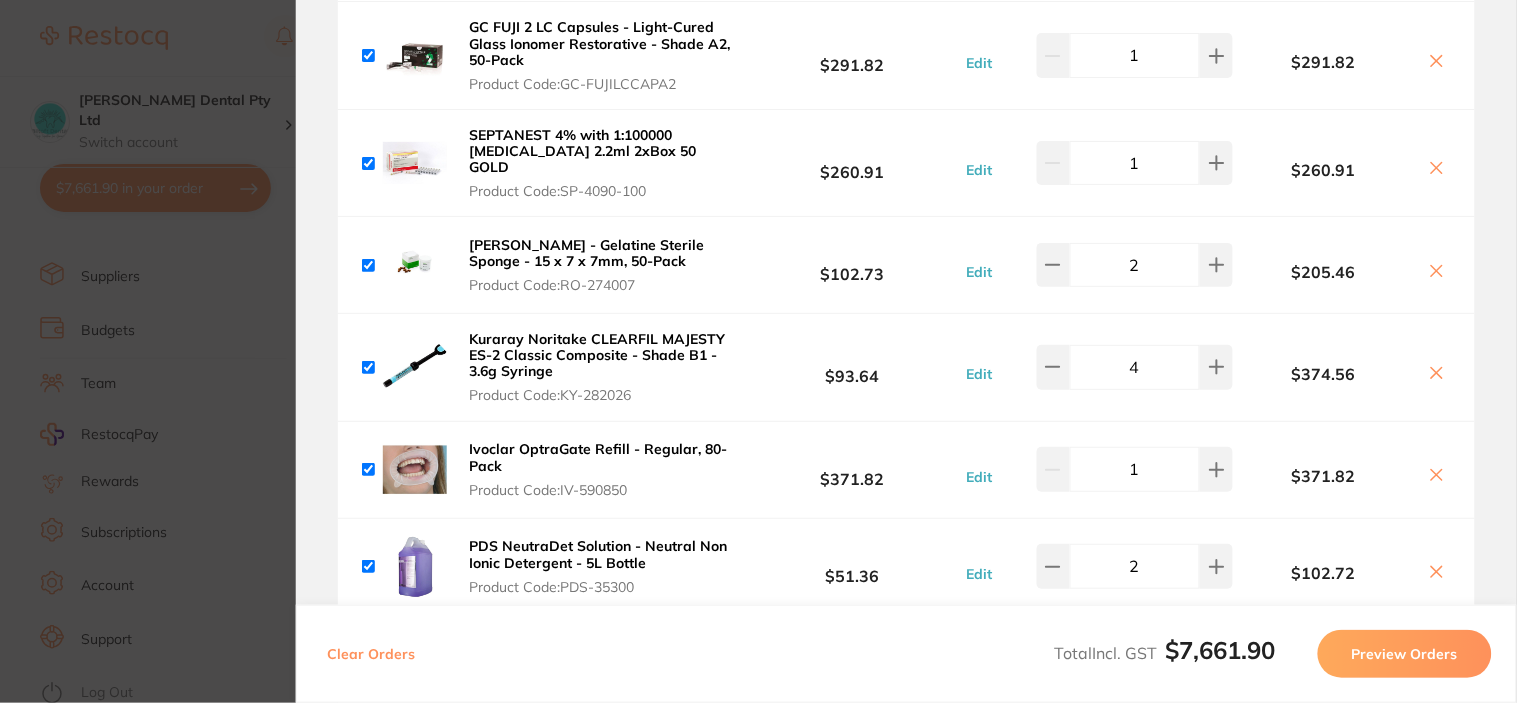 scroll, scrollTop: 0, scrollLeft: 0, axis: both 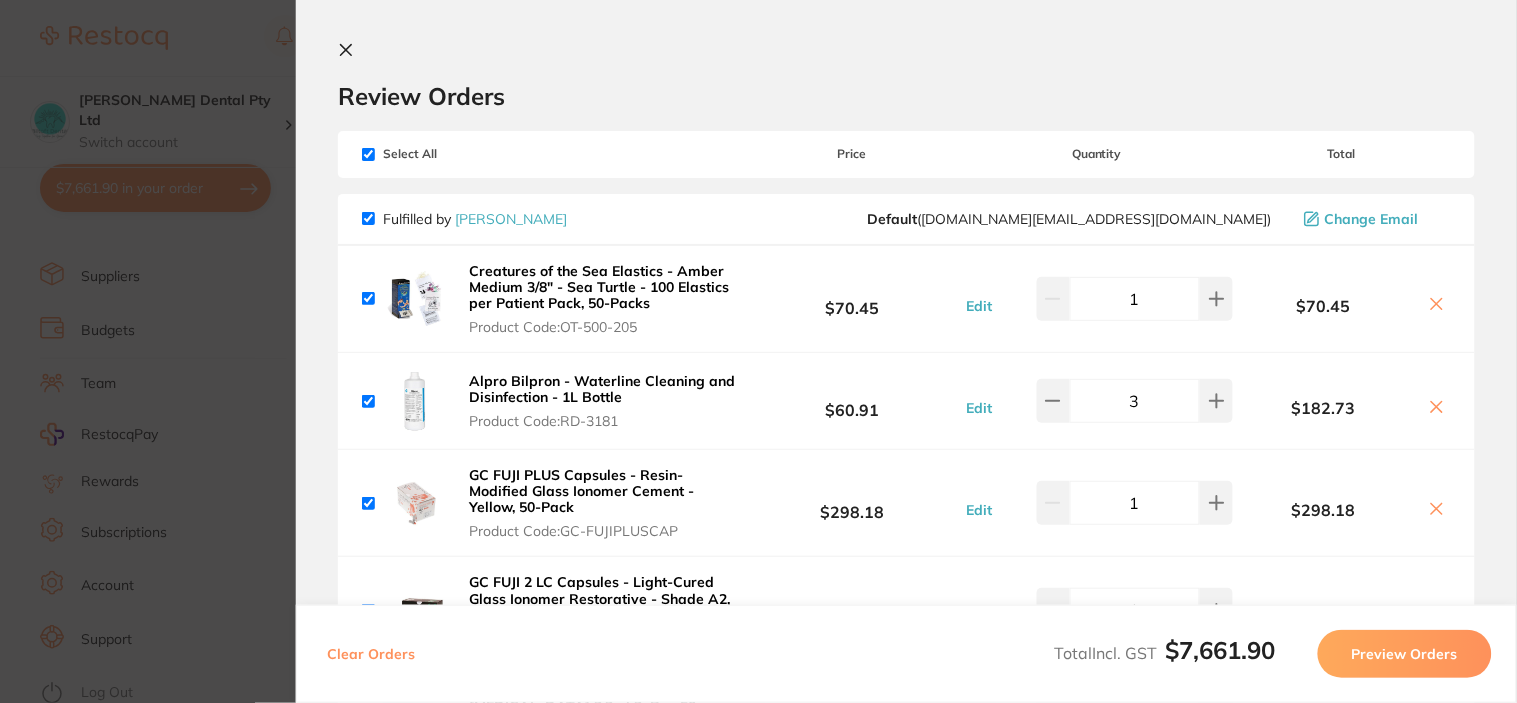 click 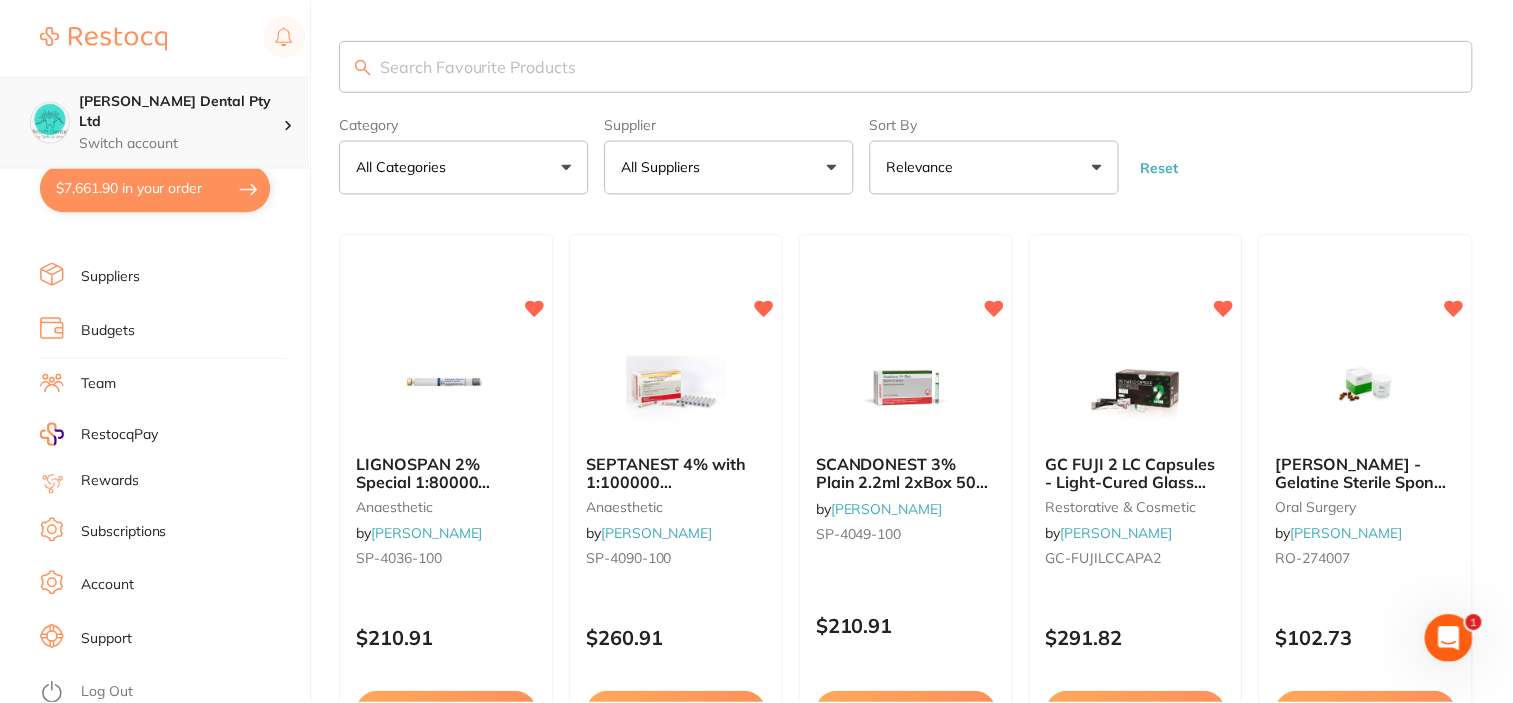 scroll, scrollTop: 7, scrollLeft: 0, axis: vertical 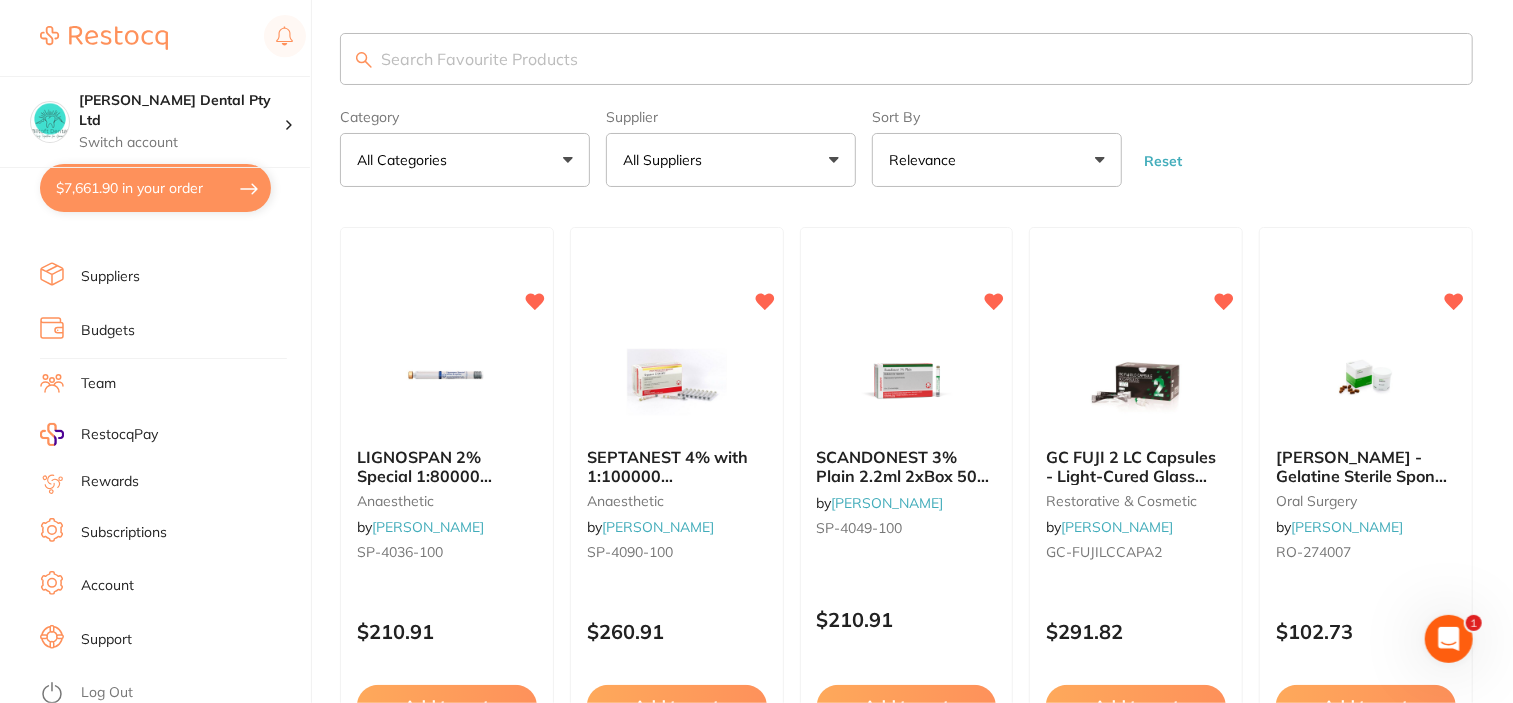 click at bounding box center [906, 59] 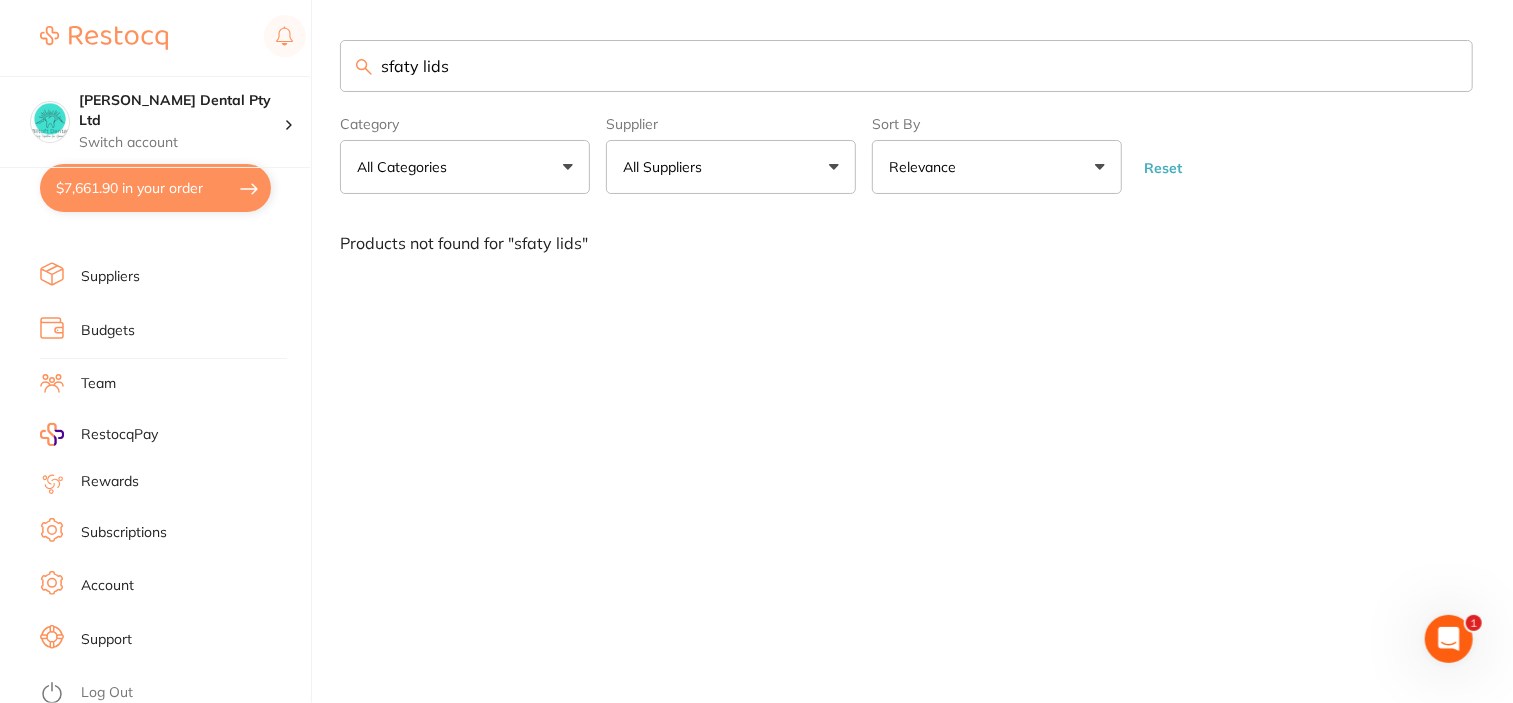 scroll, scrollTop: 0, scrollLeft: 0, axis: both 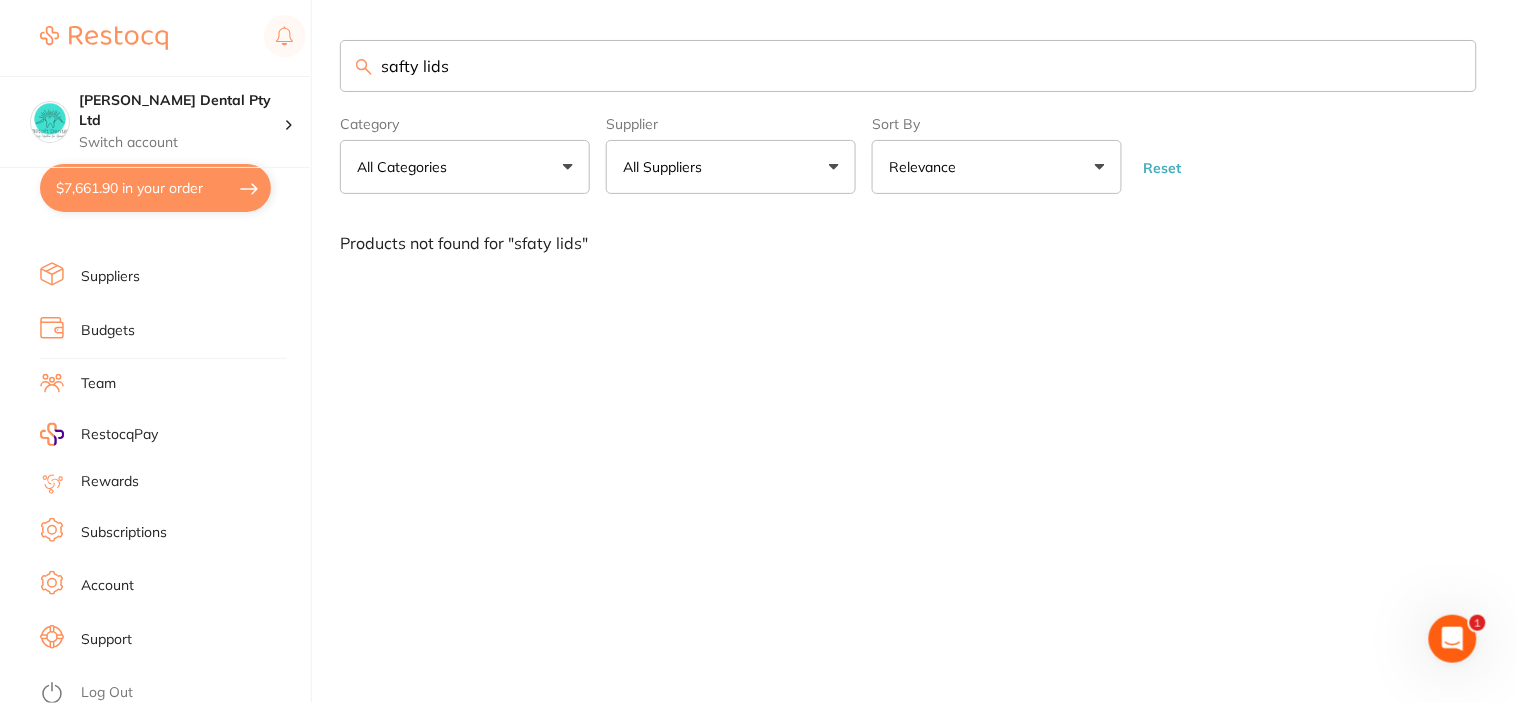 type on "safty lids" 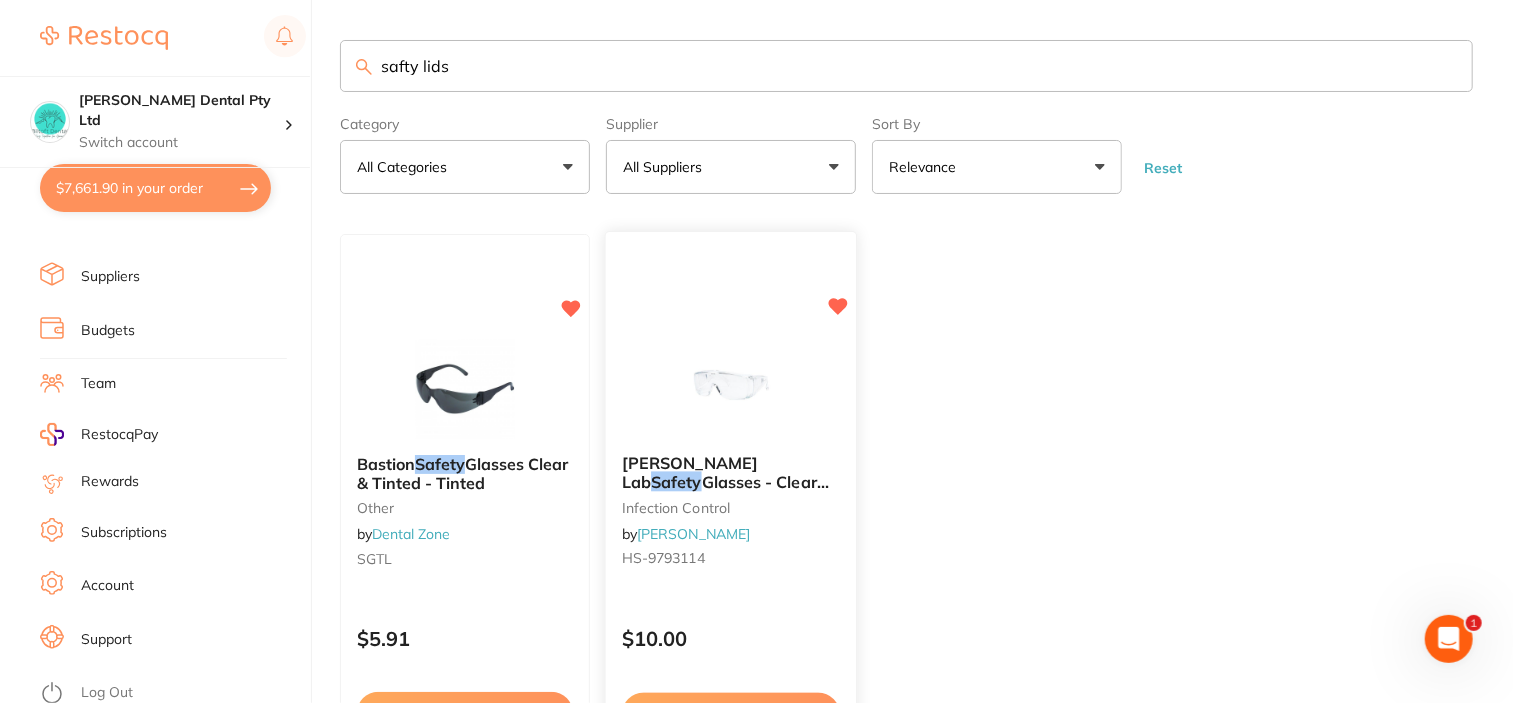 scroll, scrollTop: 0, scrollLeft: 0, axis: both 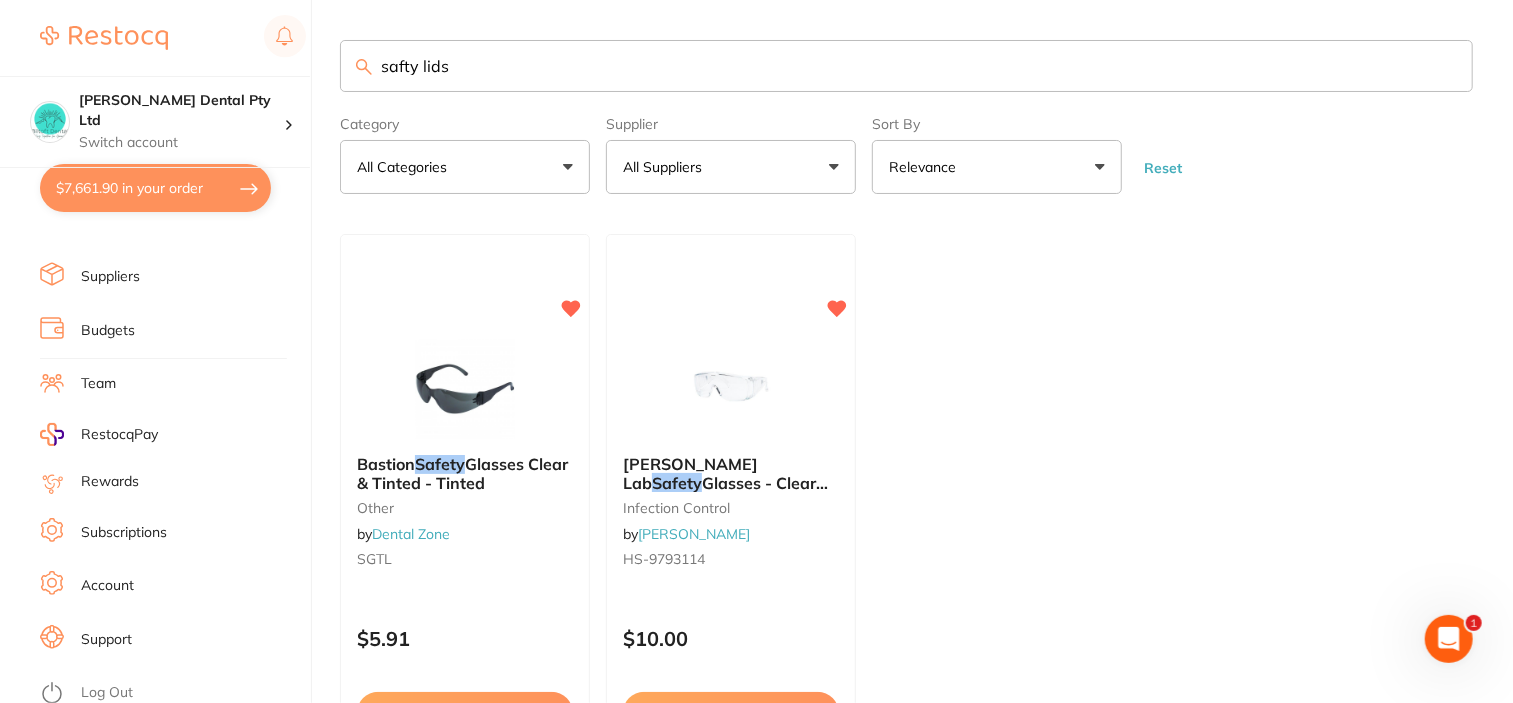 drag, startPoint x: 480, startPoint y: 73, endPoint x: 282, endPoint y: 73, distance: 198 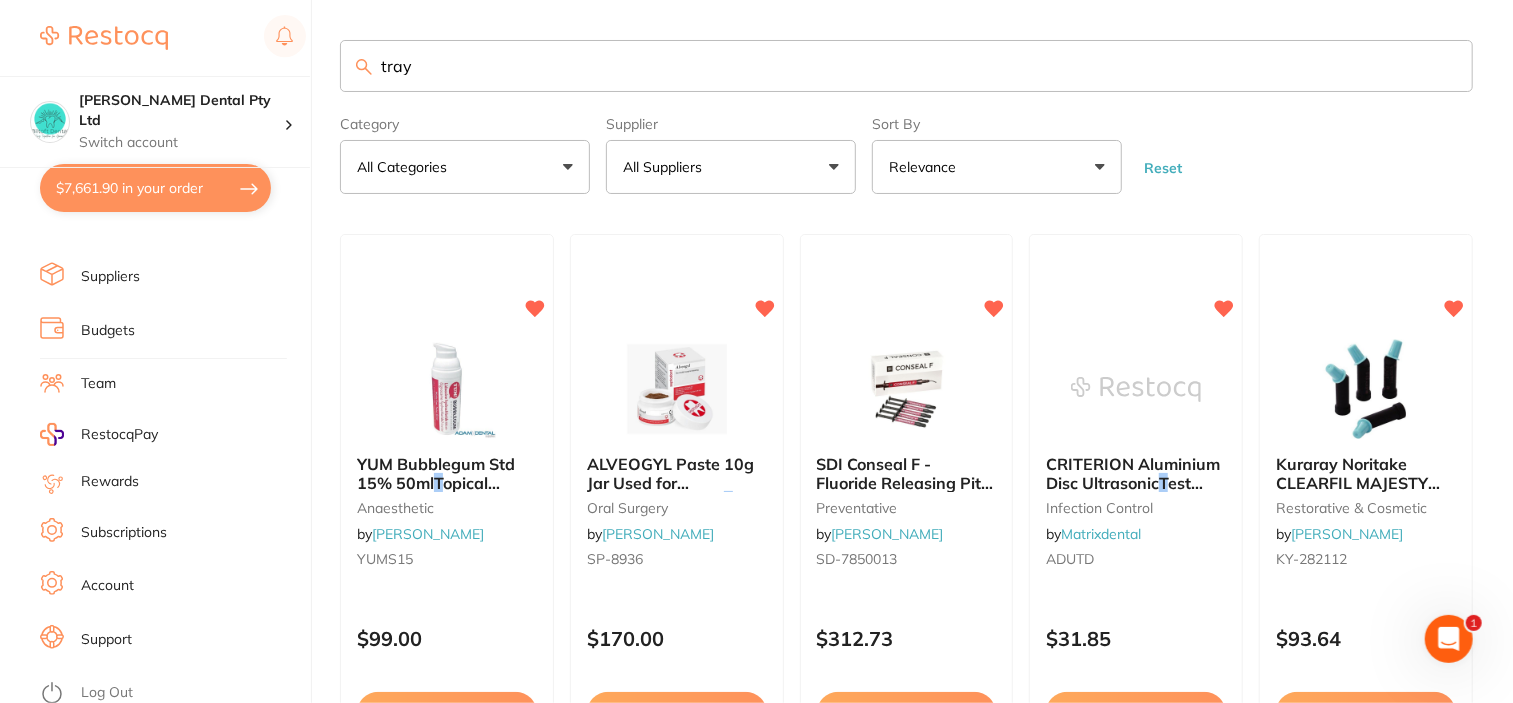 scroll, scrollTop: 0, scrollLeft: 0, axis: both 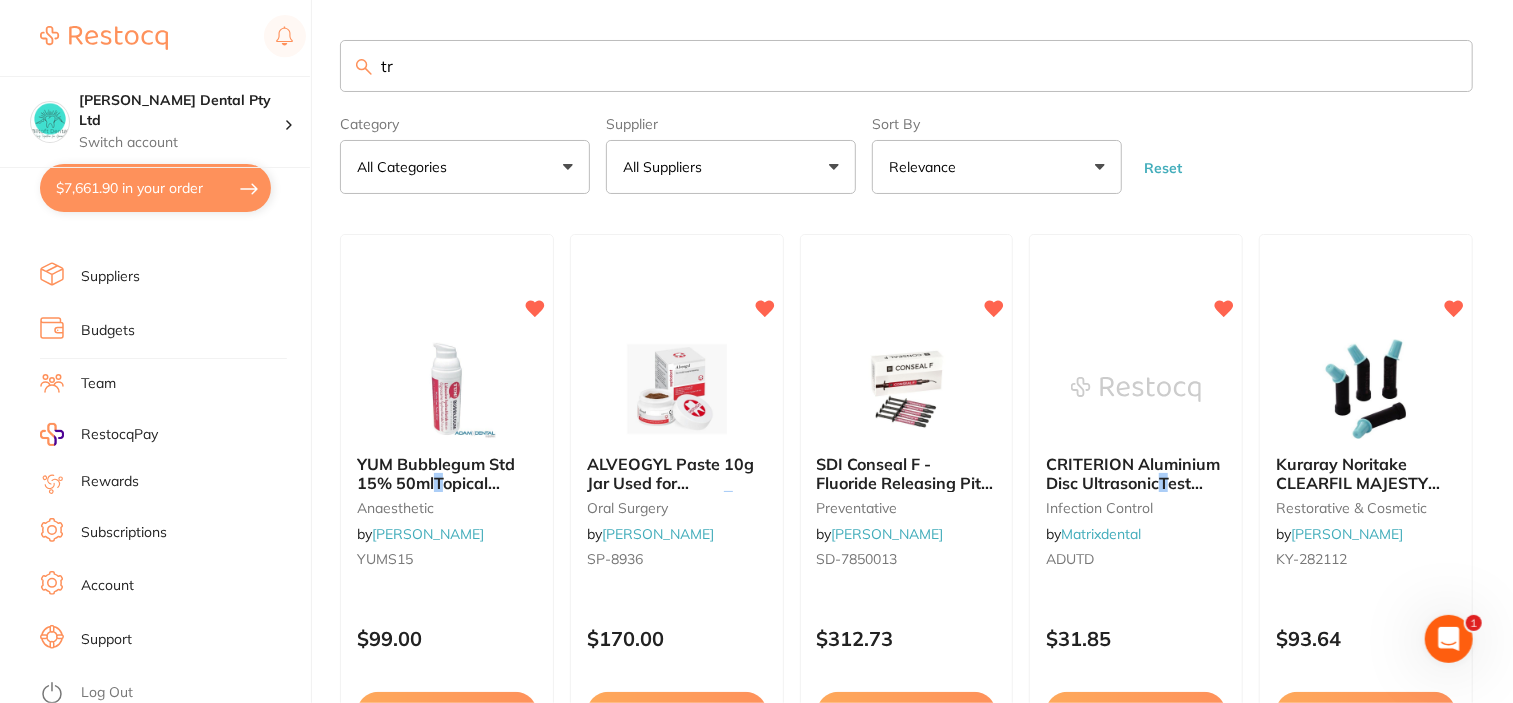 type on "t" 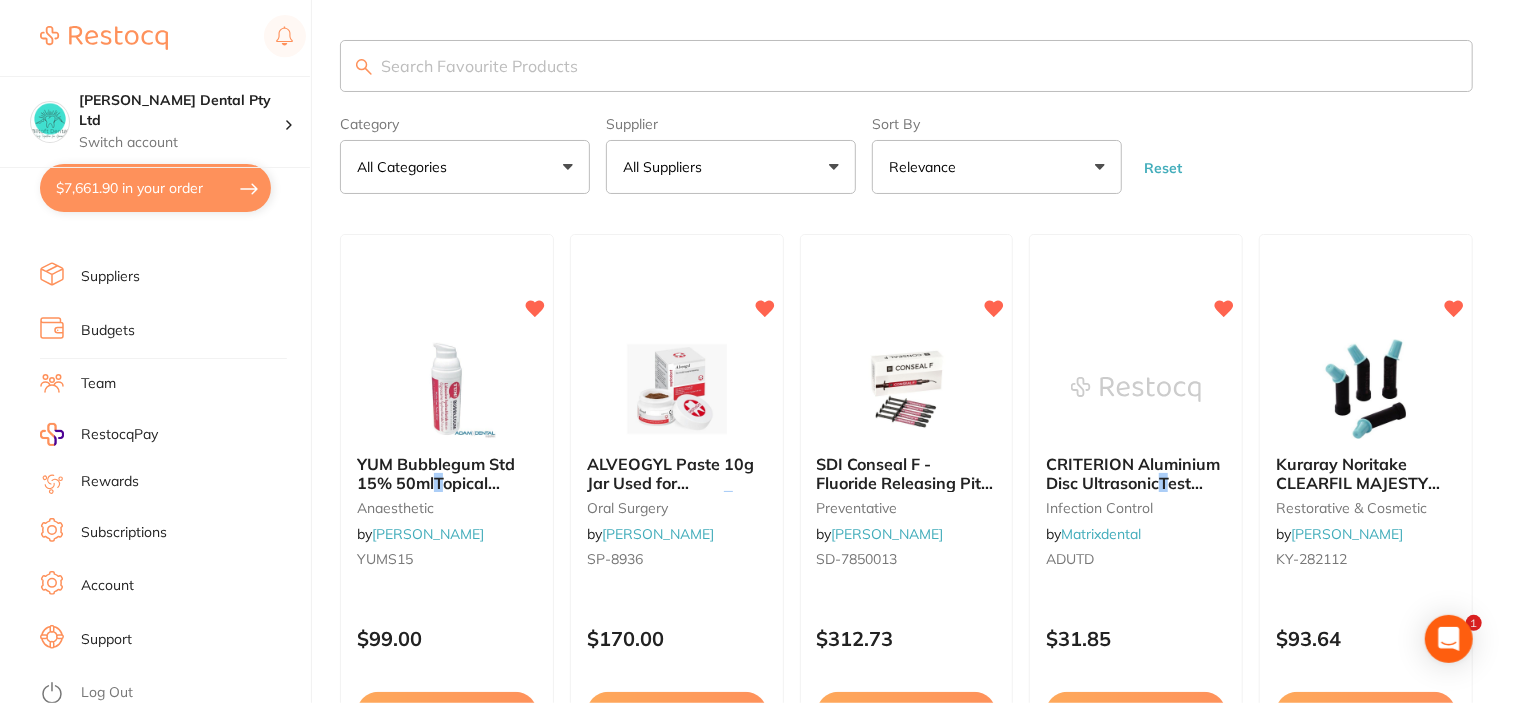 type 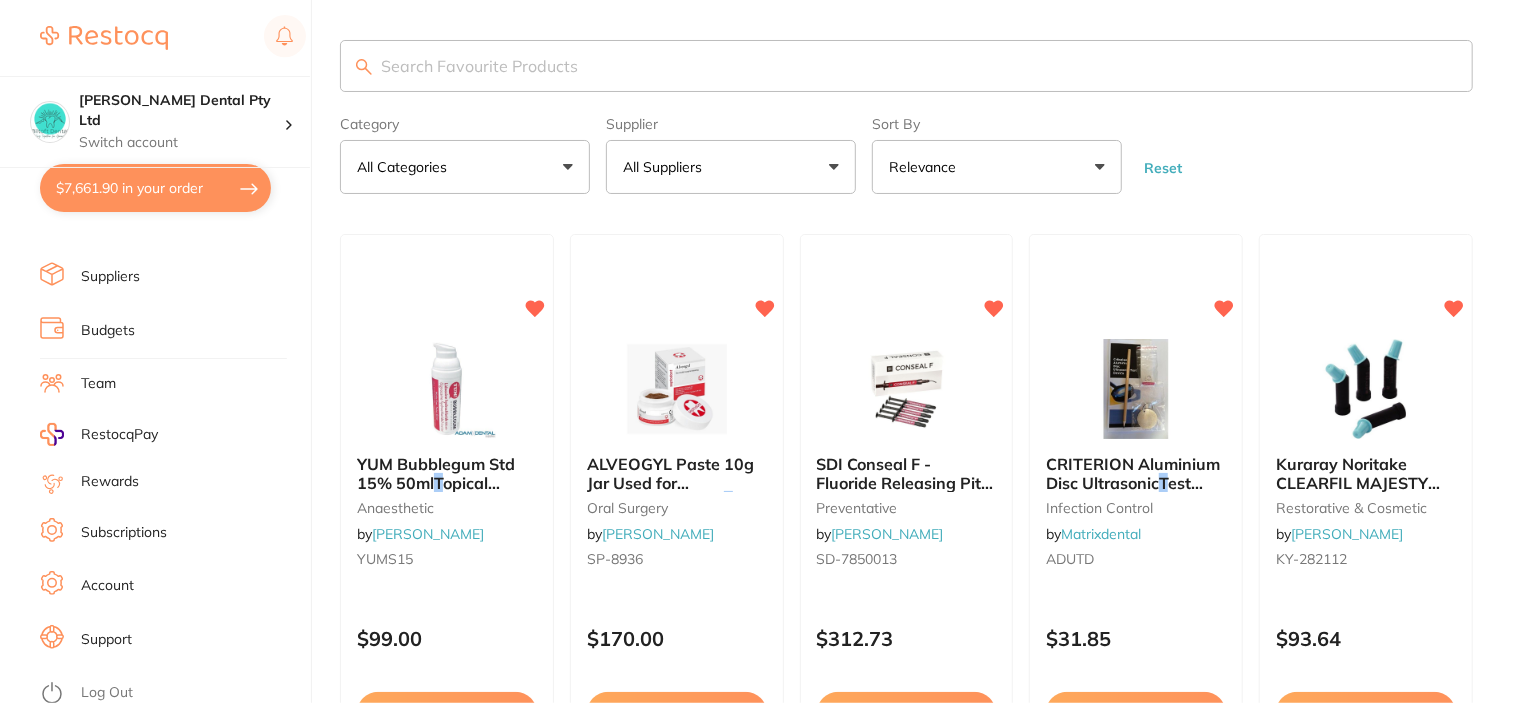 scroll, scrollTop: 0, scrollLeft: 0, axis: both 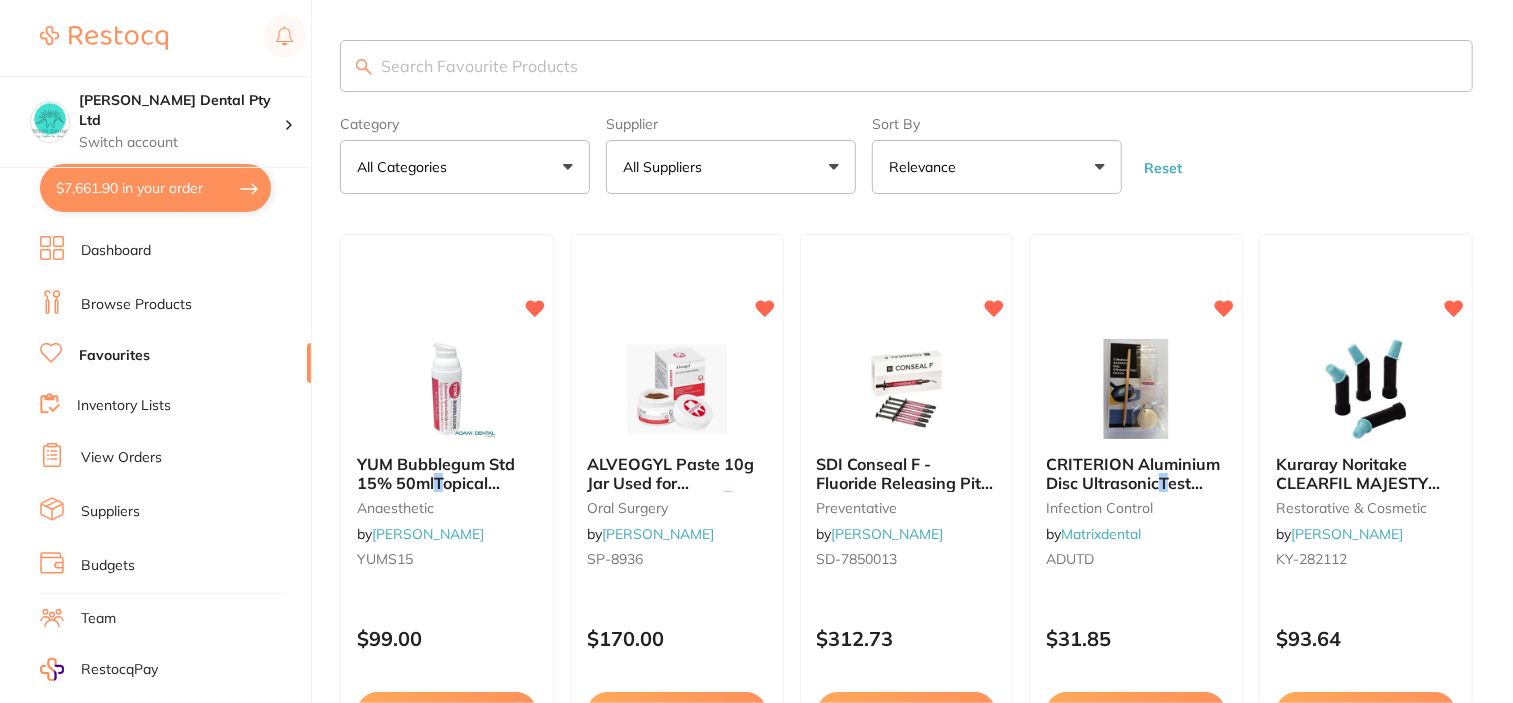 click on "Browse Products" at bounding box center (136, 305) 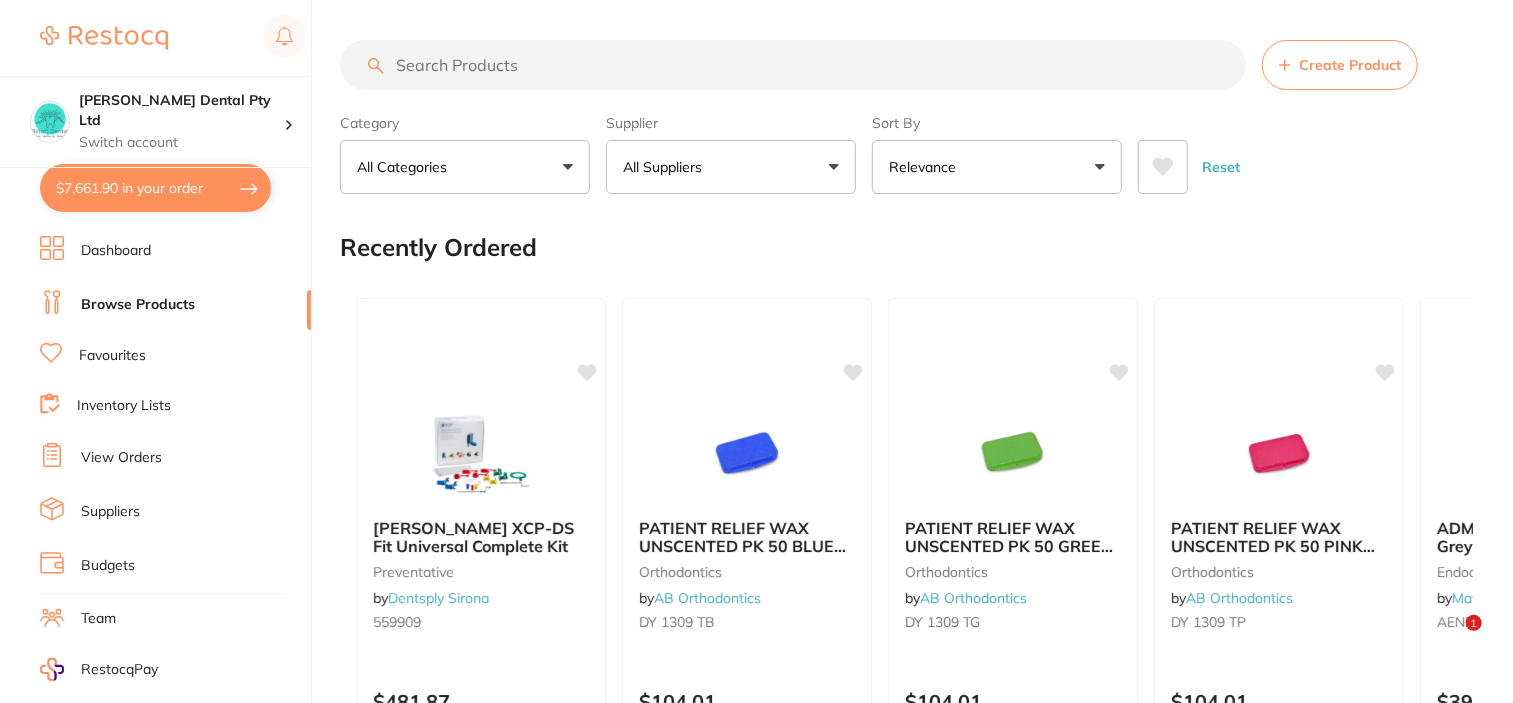 click at bounding box center (793, 65) 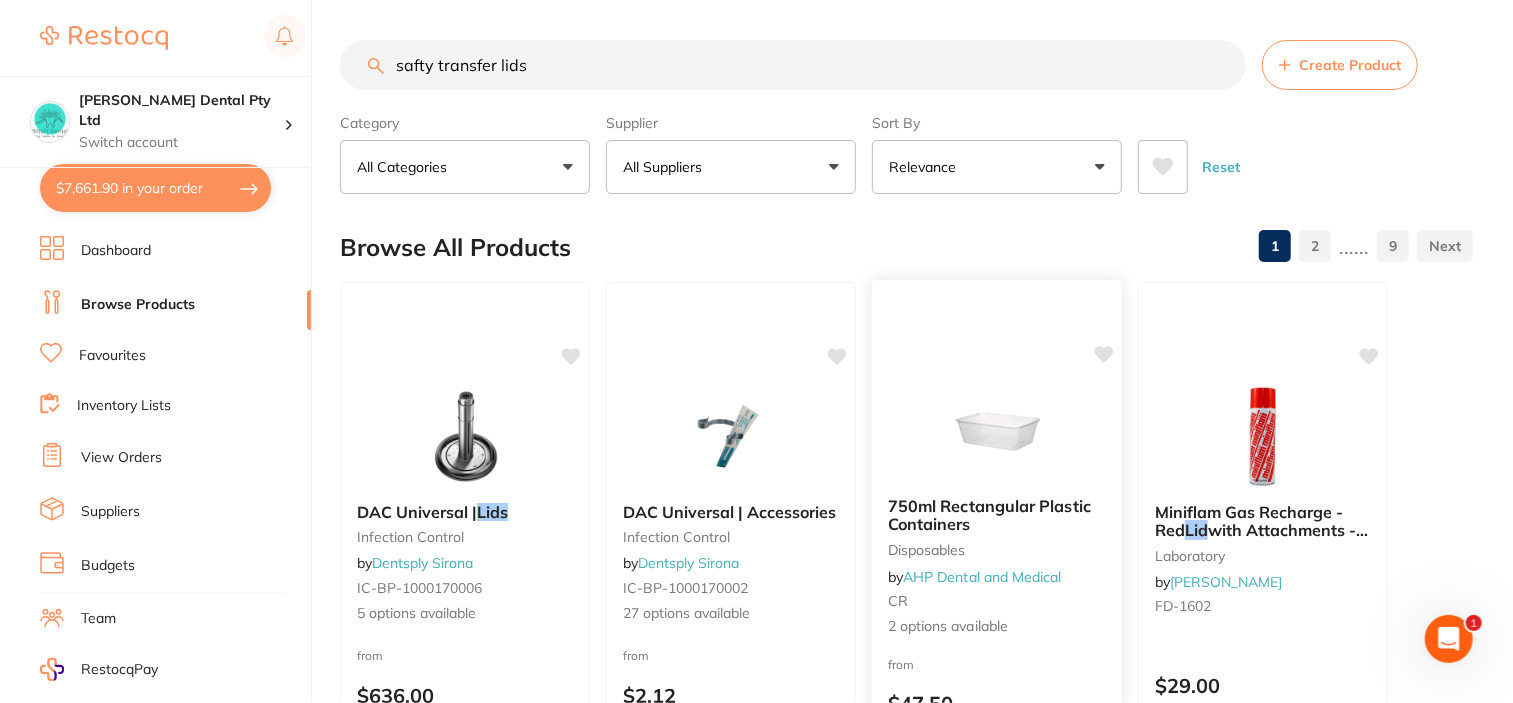scroll, scrollTop: 0, scrollLeft: 0, axis: both 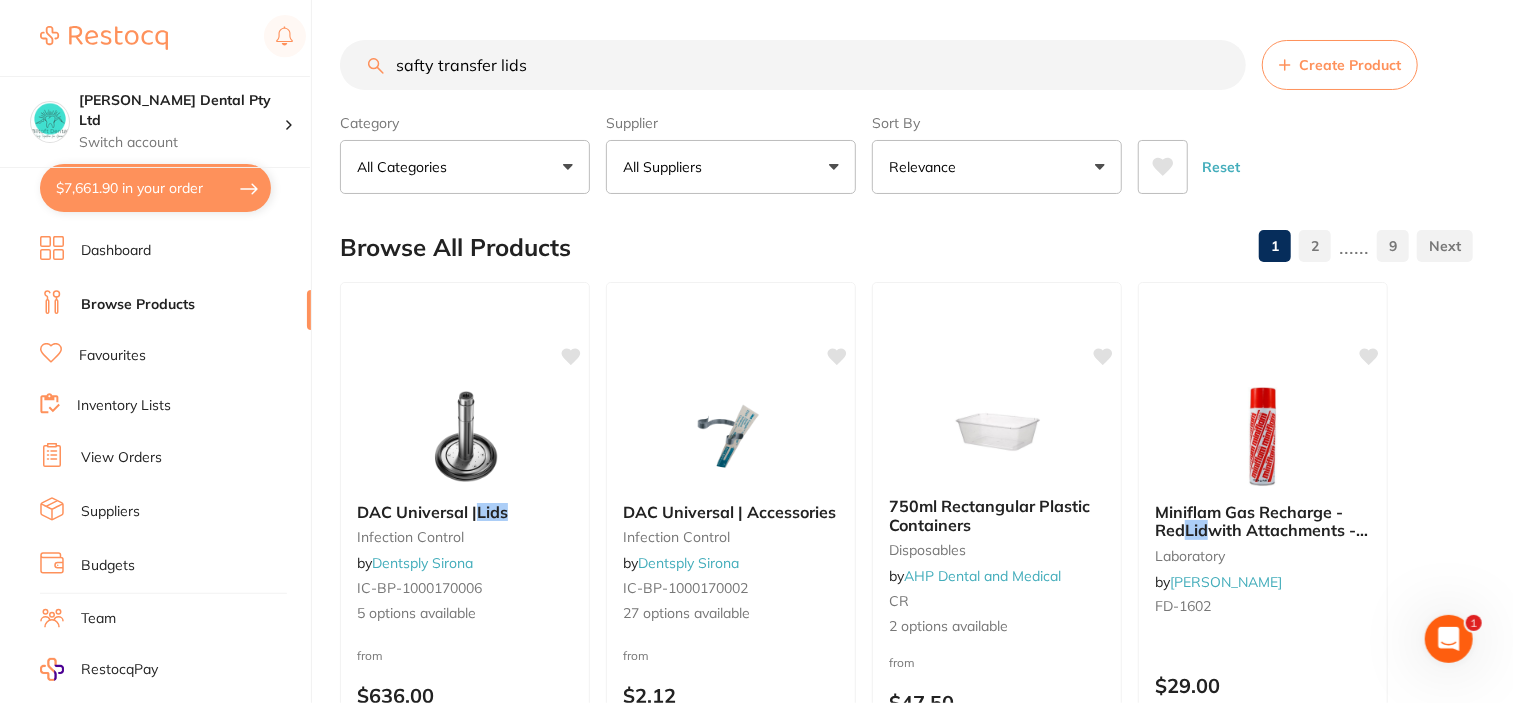 drag, startPoint x: 437, startPoint y: 41, endPoint x: 341, endPoint y: 51, distance: 96.519424 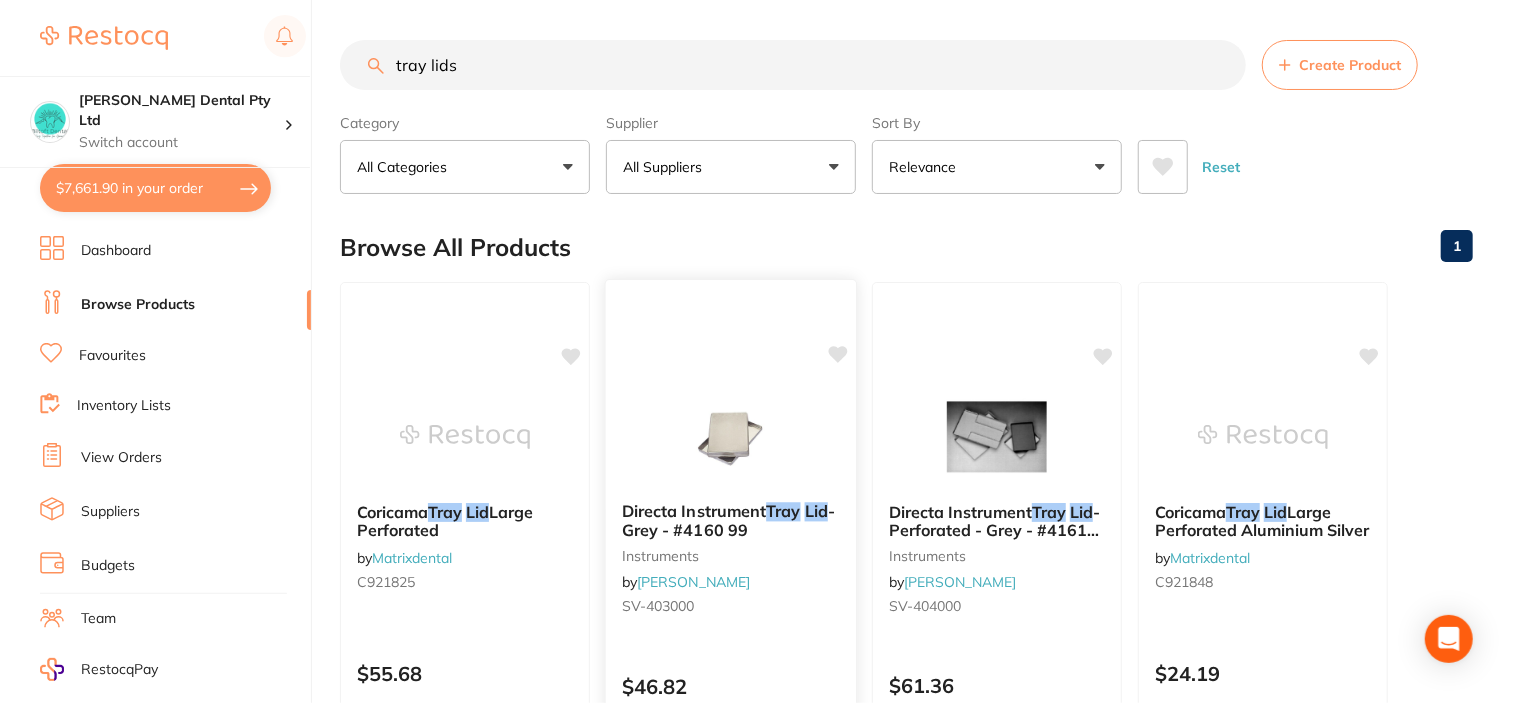 scroll, scrollTop: 222, scrollLeft: 0, axis: vertical 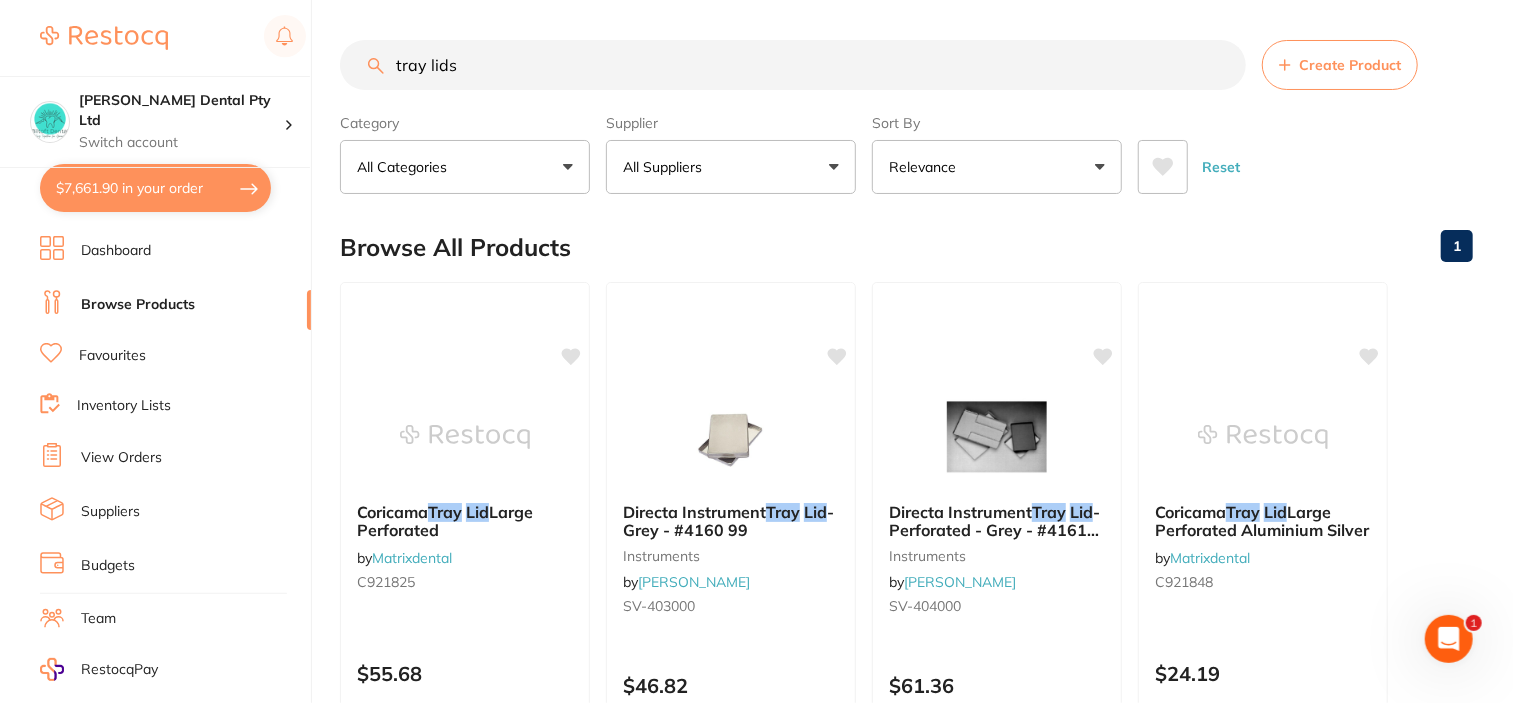 click on "All Suppliers" at bounding box center (666, 167) 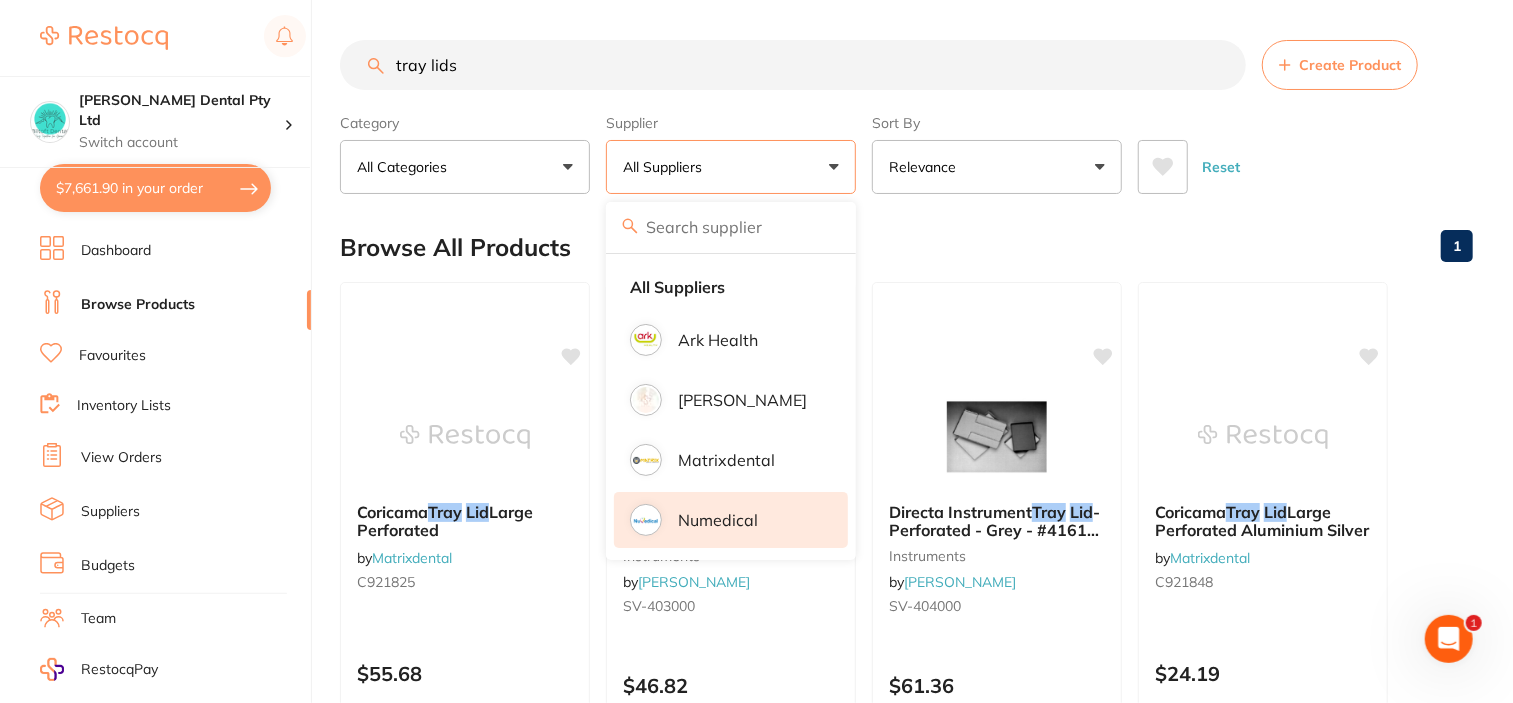 click on "Numedical" at bounding box center [718, 520] 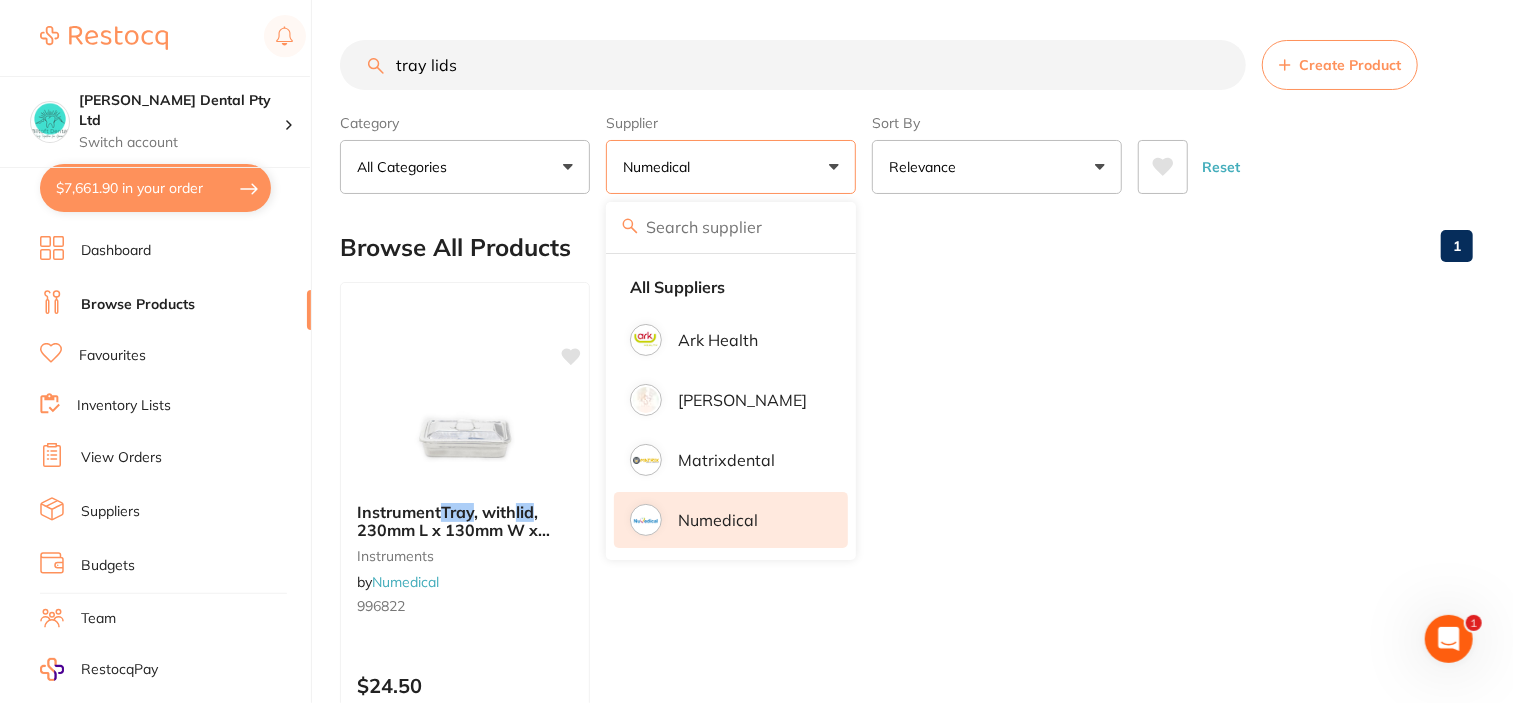 scroll, scrollTop: 0, scrollLeft: 0, axis: both 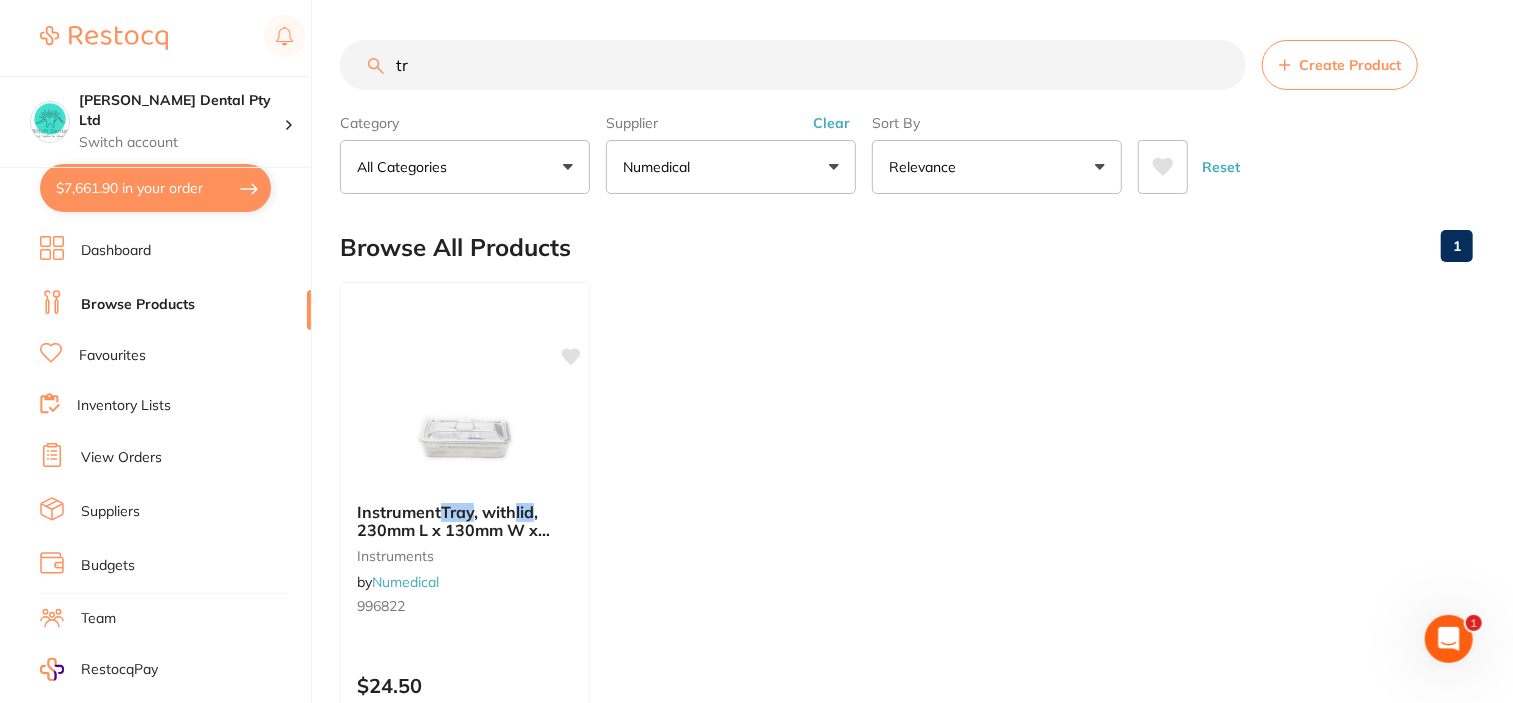type on "t" 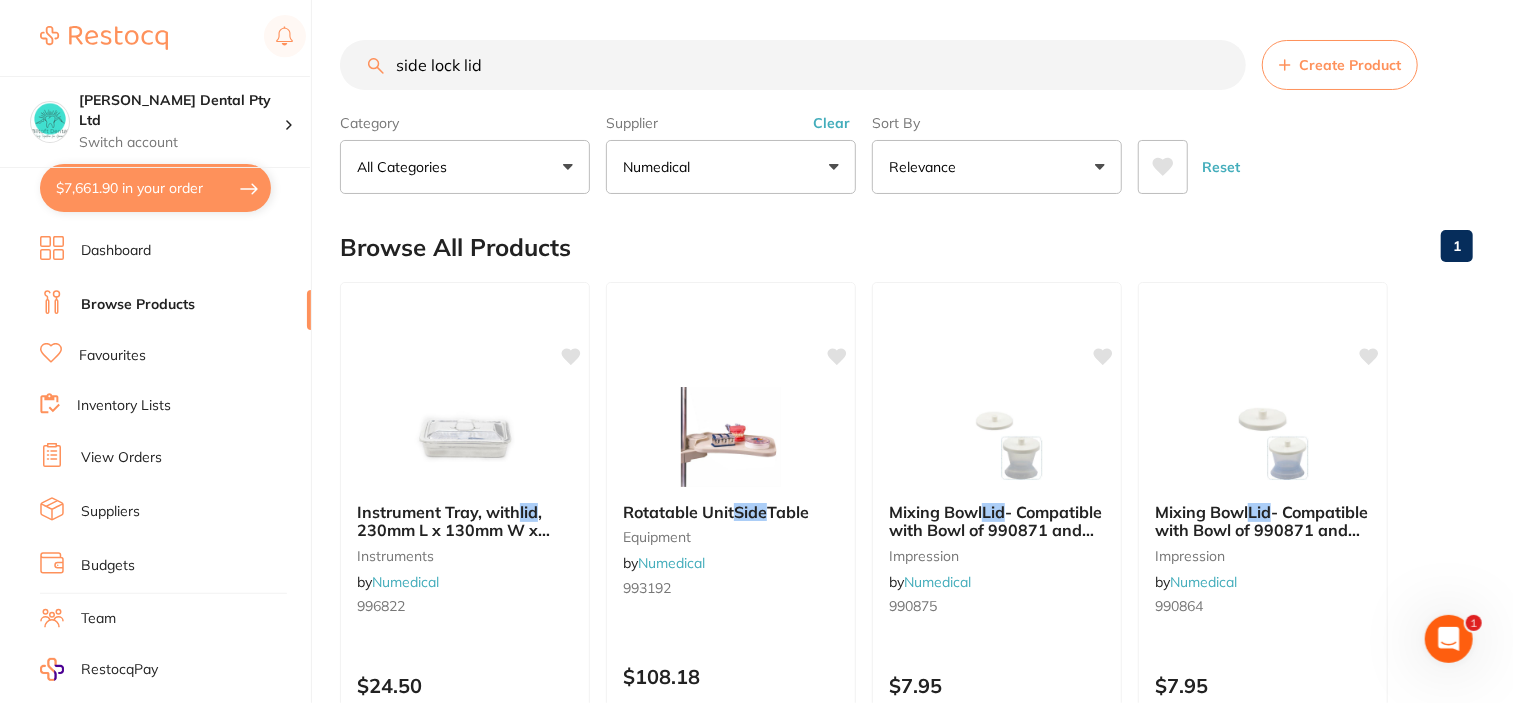 scroll, scrollTop: 0, scrollLeft: 0, axis: both 